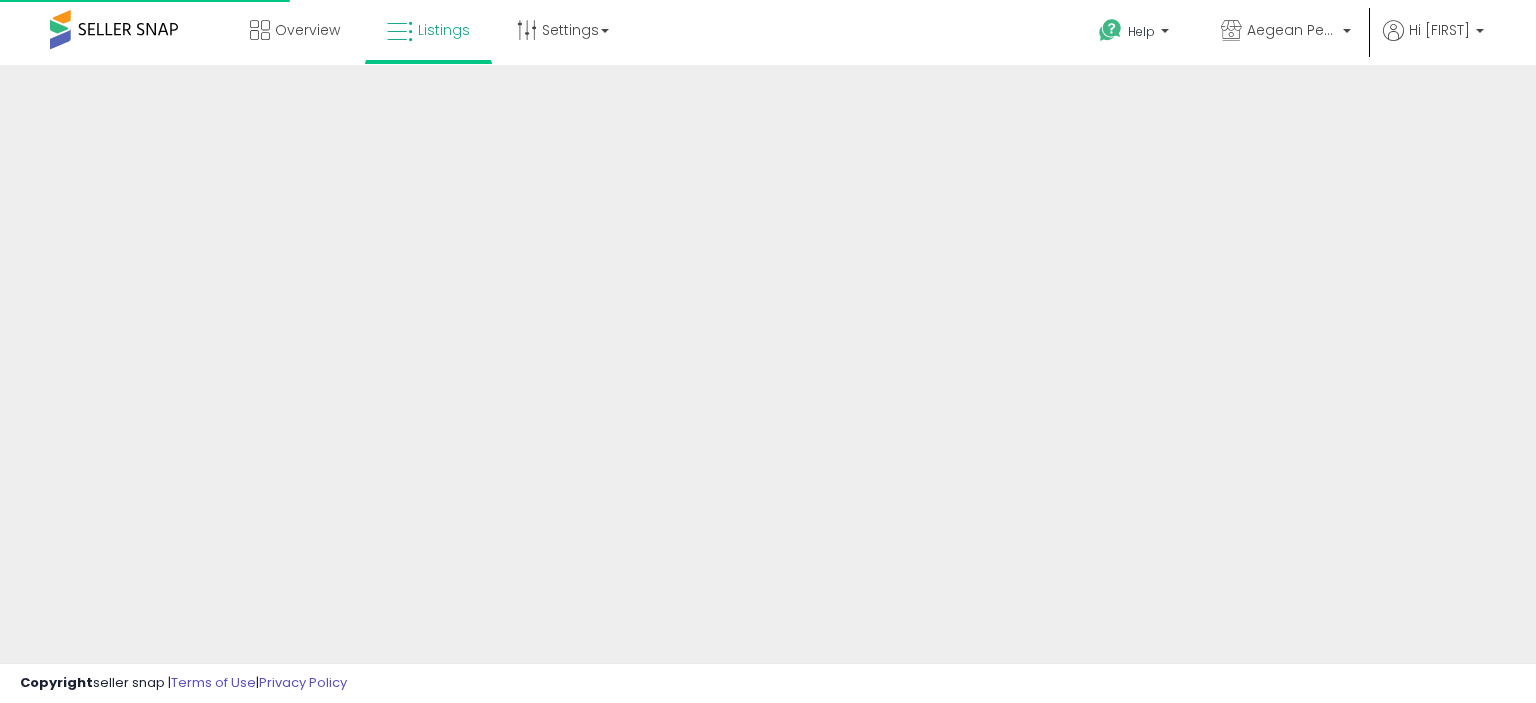 scroll, scrollTop: 0, scrollLeft: 0, axis: both 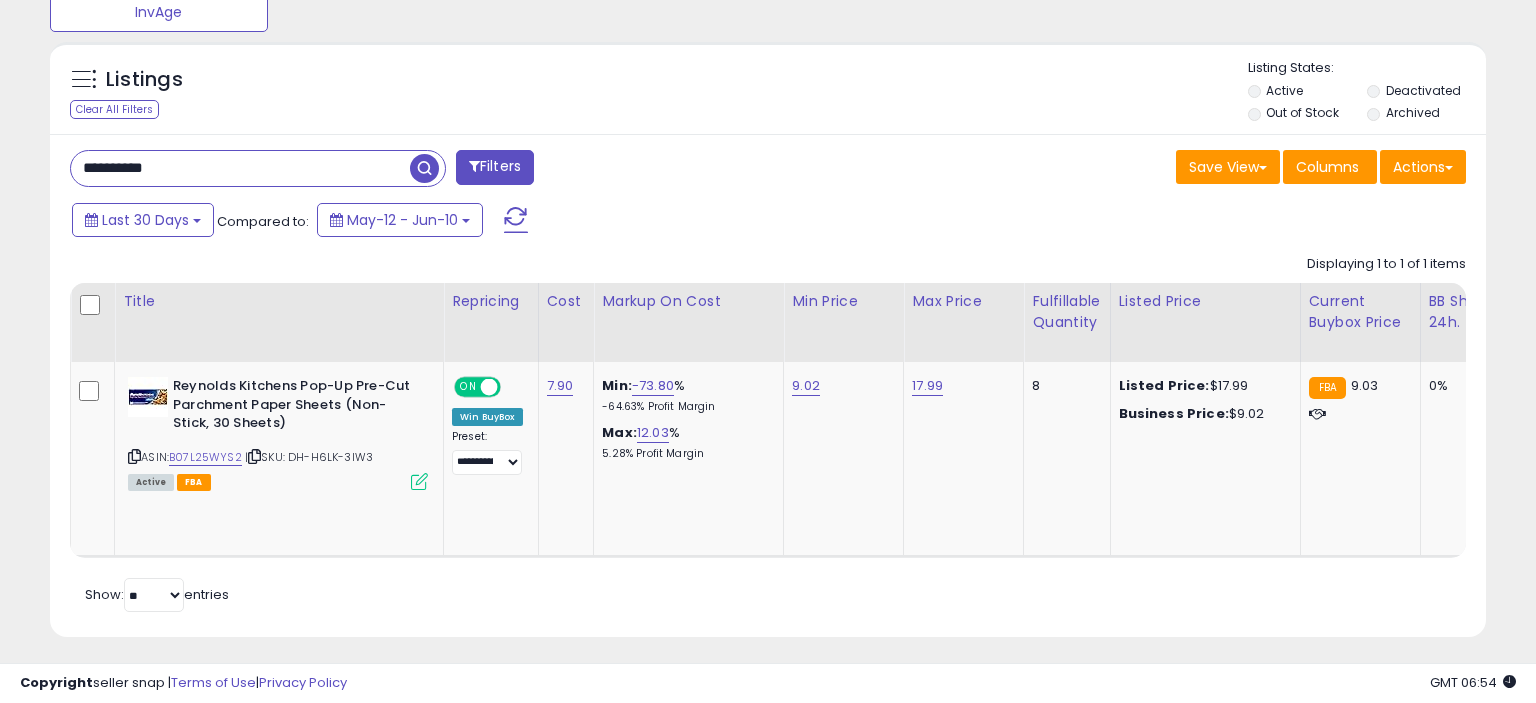 drag, startPoint x: 208, startPoint y: 155, endPoint x: 45, endPoint y: 156, distance: 163.00307 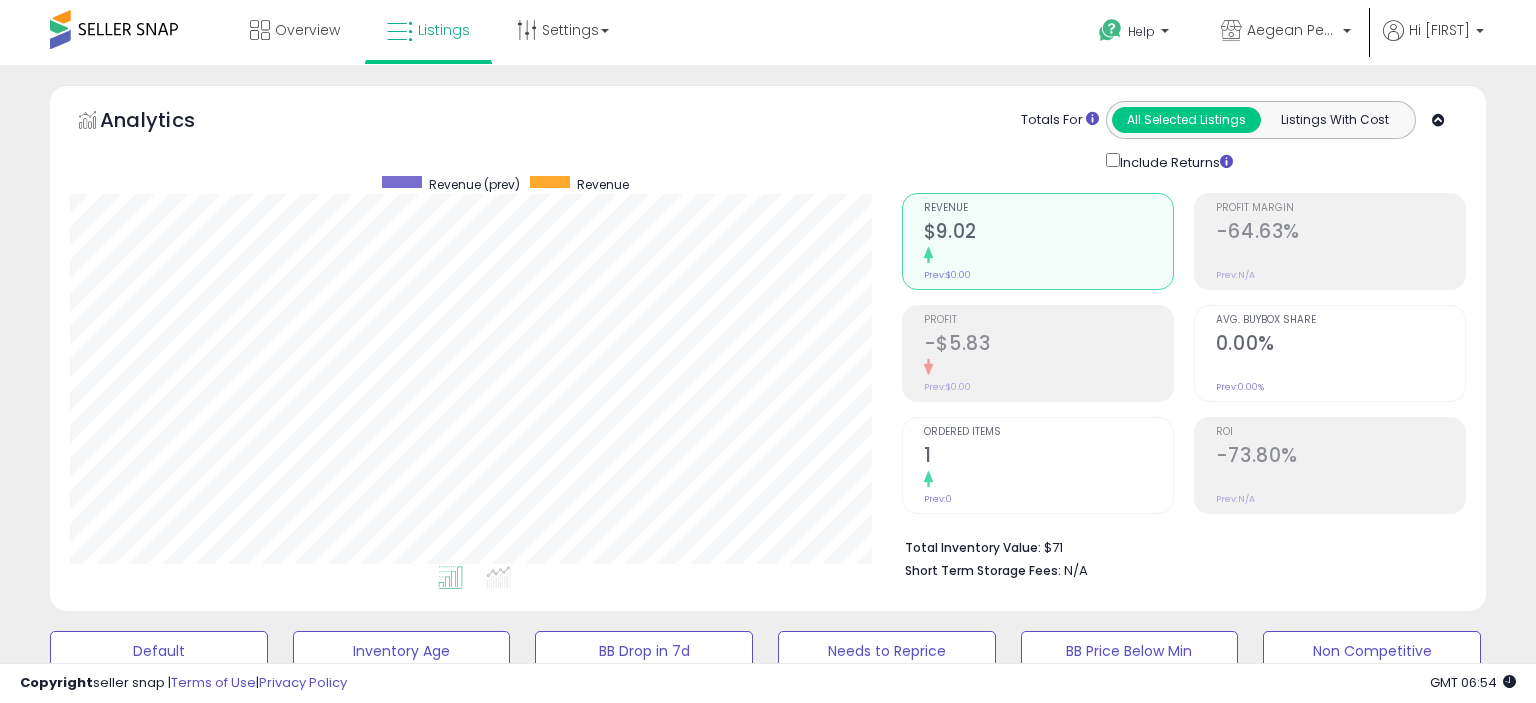 scroll, scrollTop: 211, scrollLeft: 0, axis: vertical 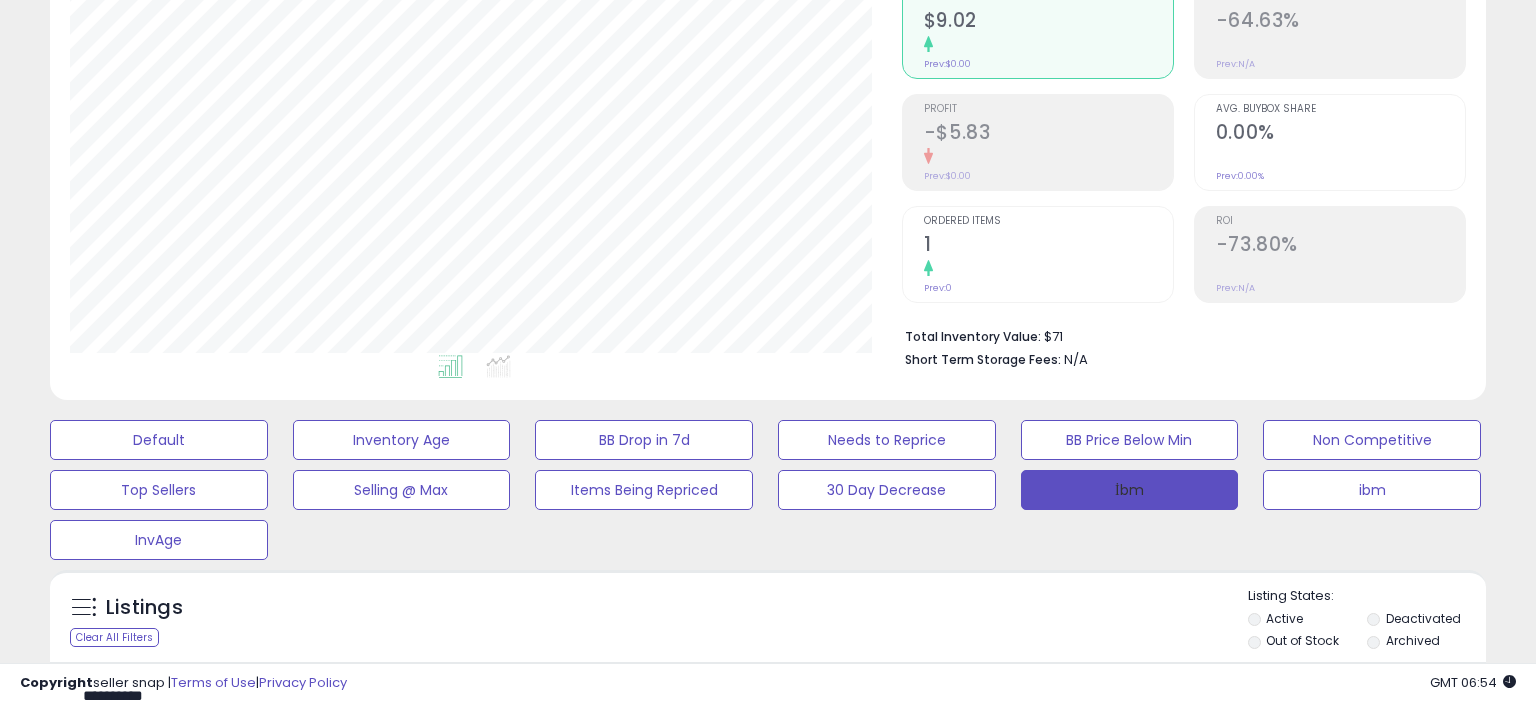 click on "İbm" at bounding box center (1130, 490) 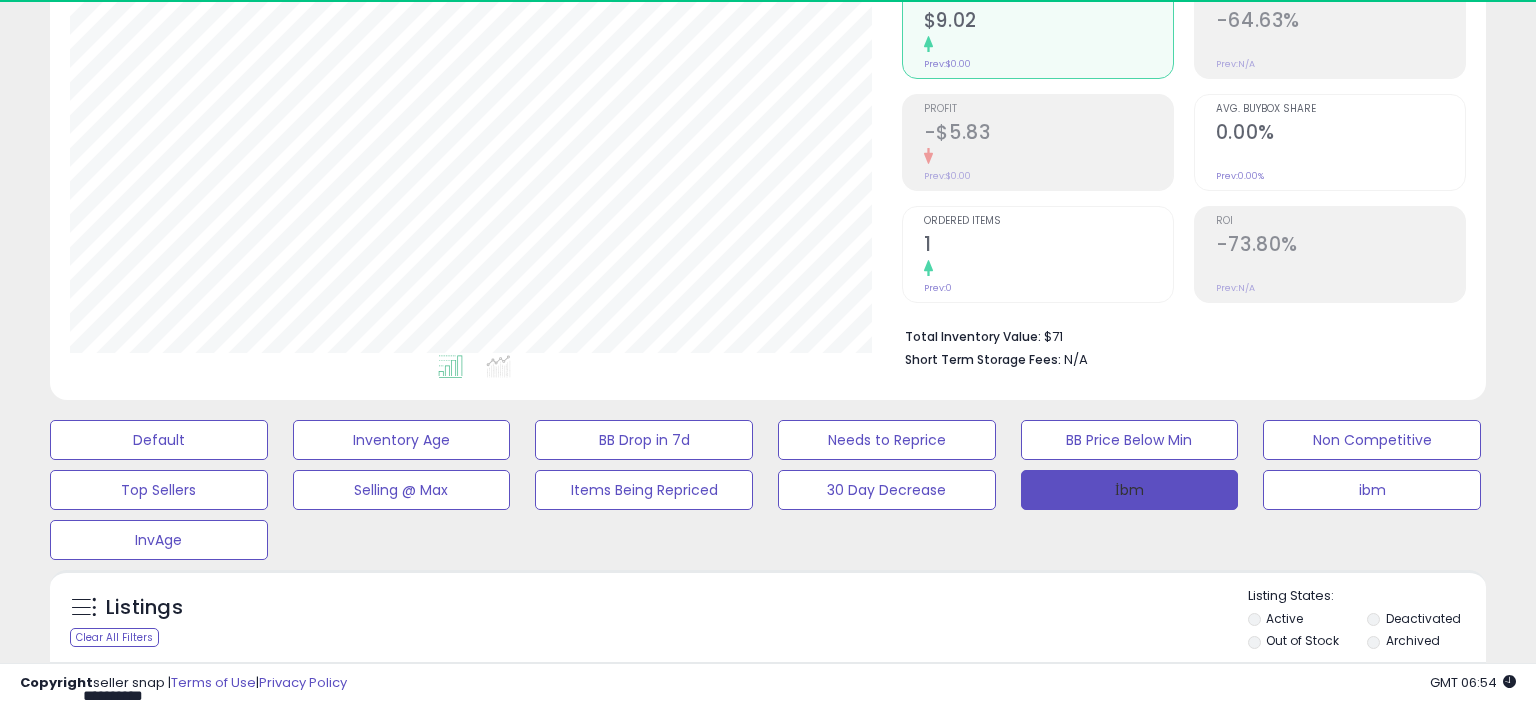 scroll, scrollTop: 999590, scrollLeft: 999168, axis: both 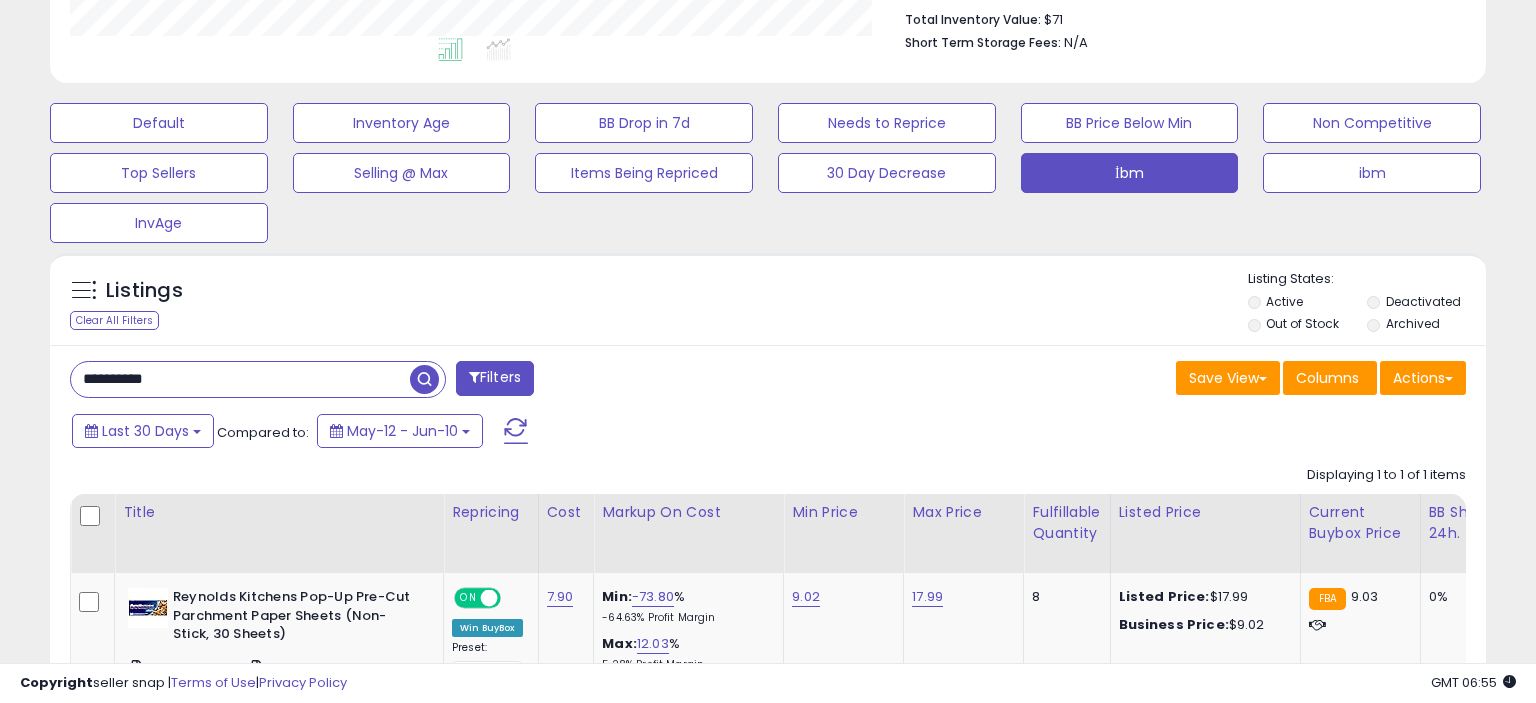 drag, startPoint x: 192, startPoint y: 375, endPoint x: 10, endPoint y: 375, distance: 182 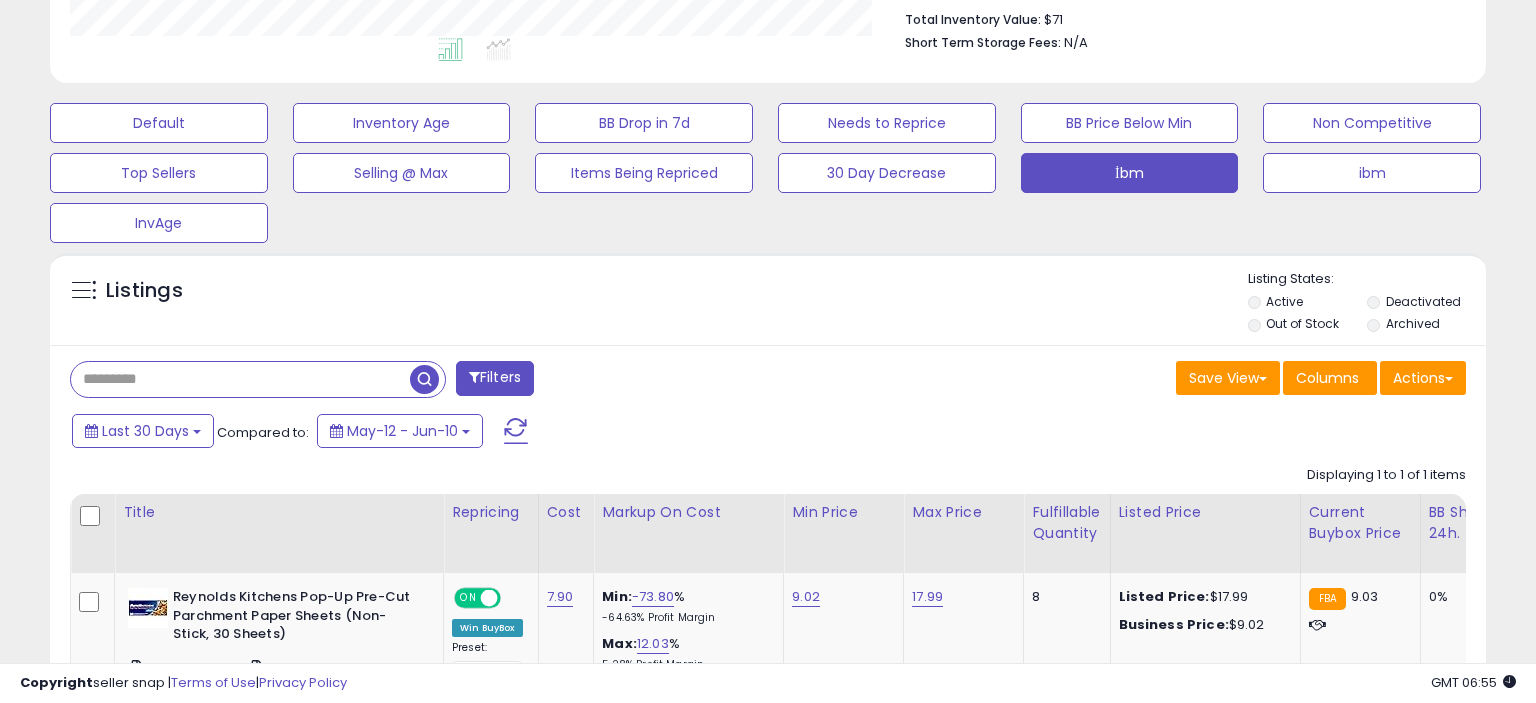 paste on "**********" 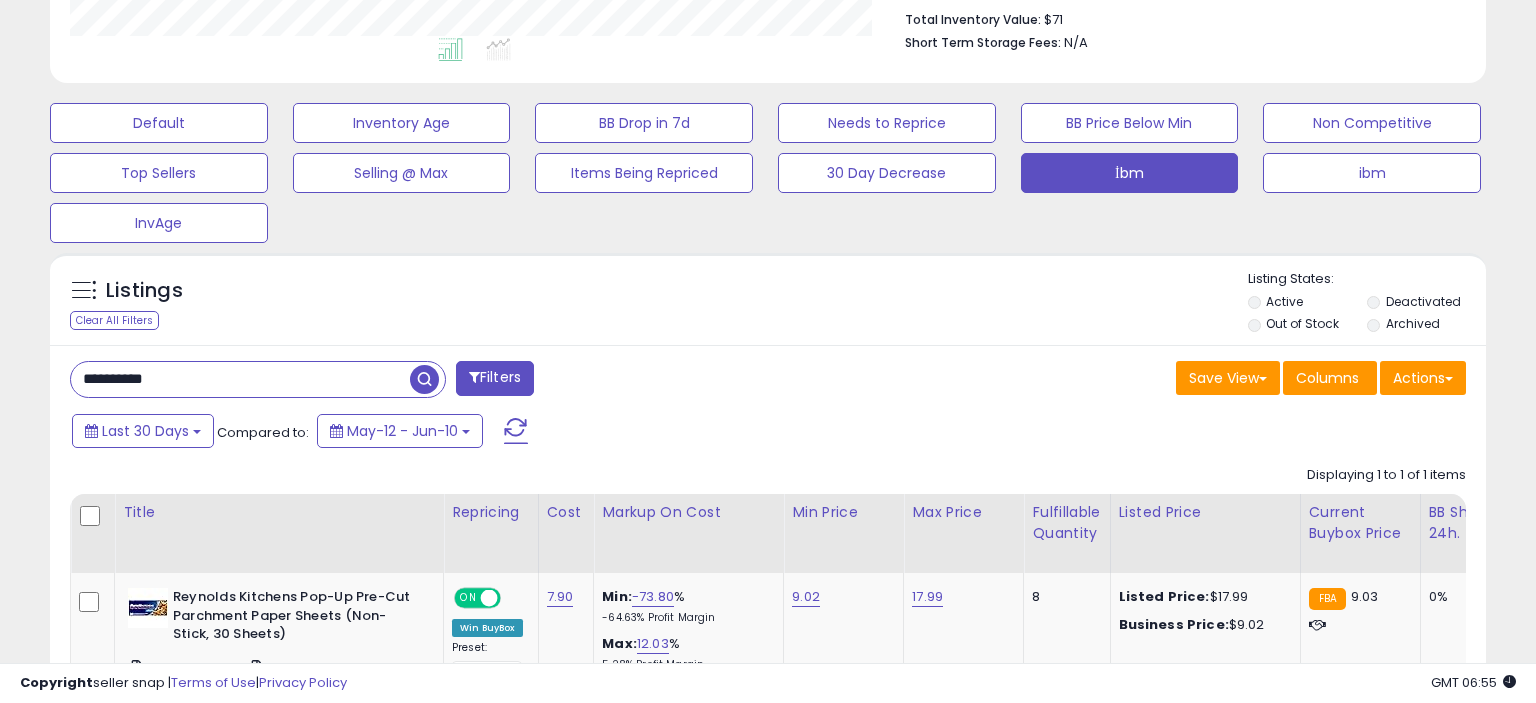 type on "**********" 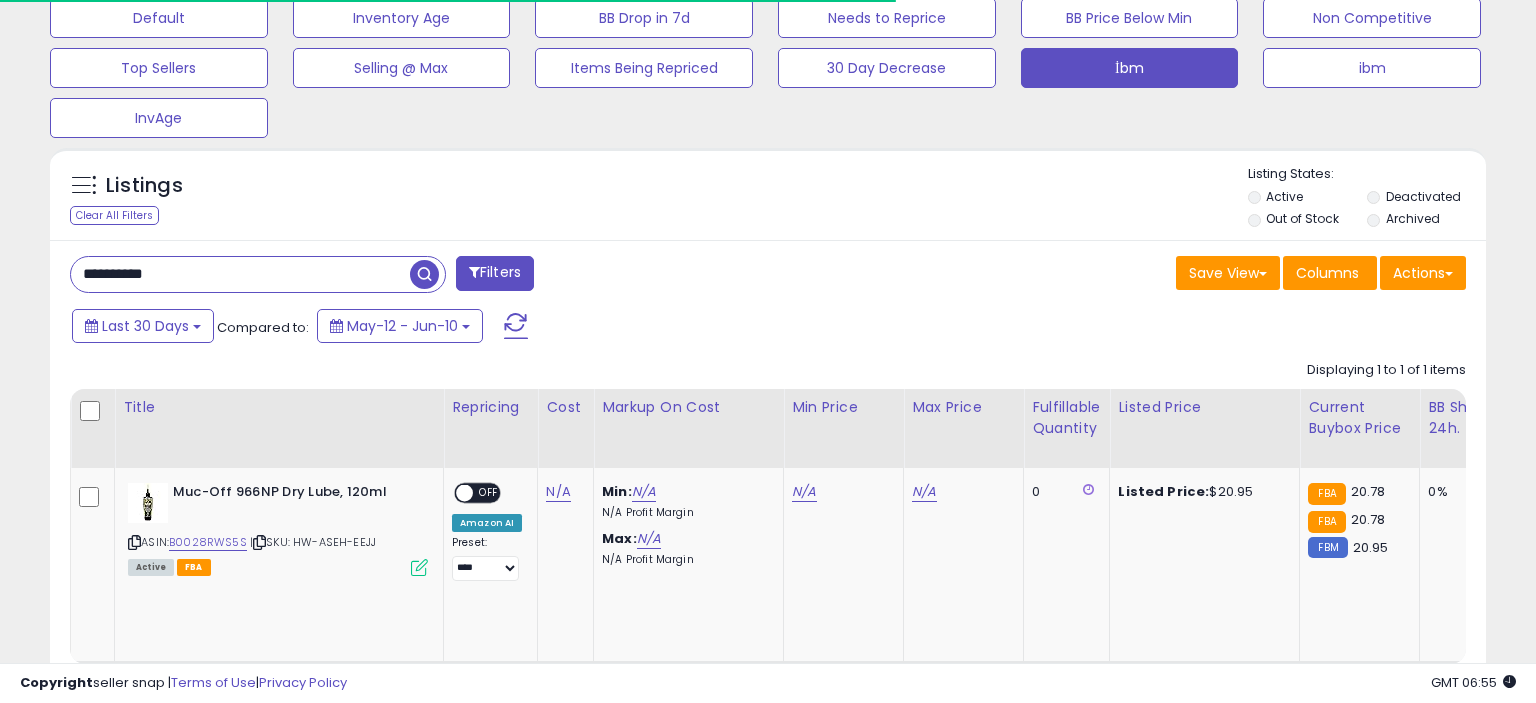 scroll, scrollTop: 739, scrollLeft: 0, axis: vertical 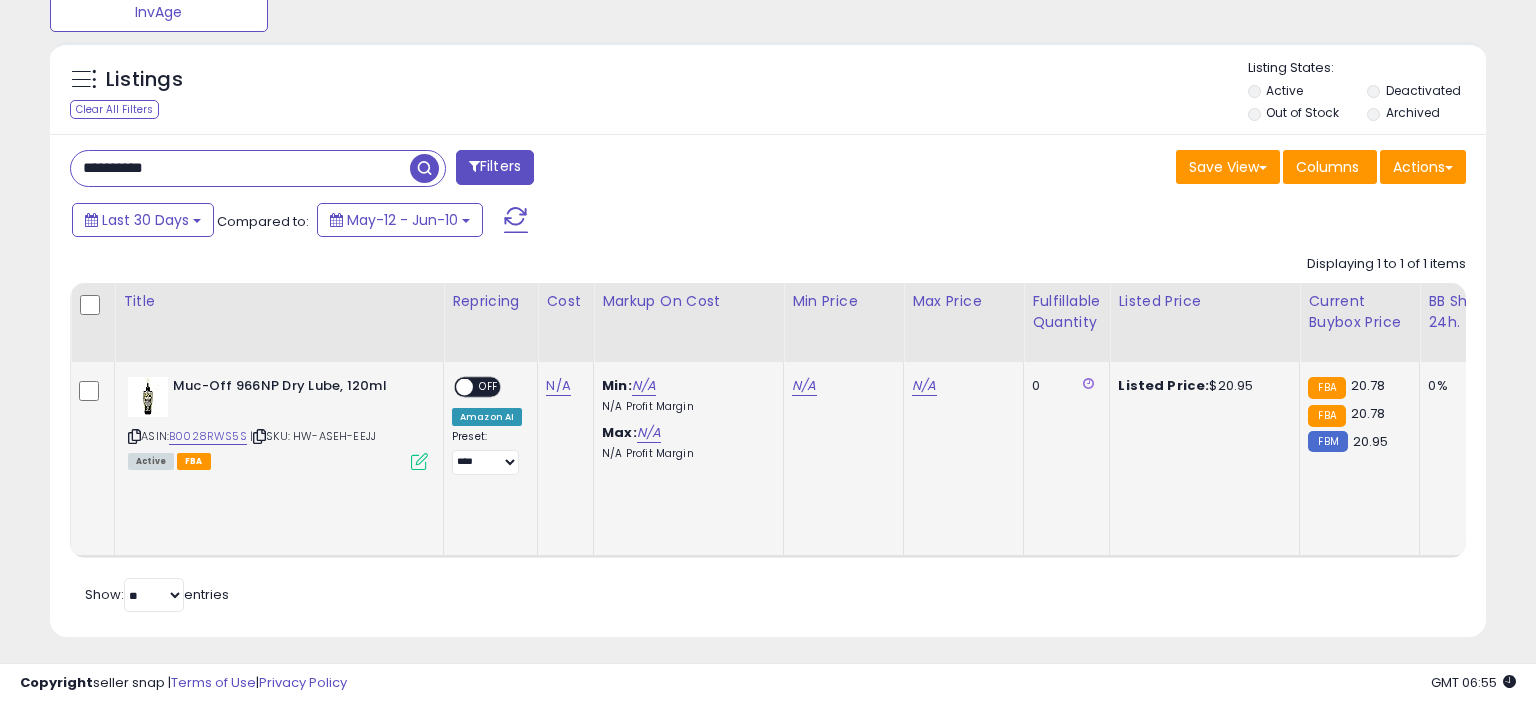 click on "OFF" at bounding box center (489, 387) 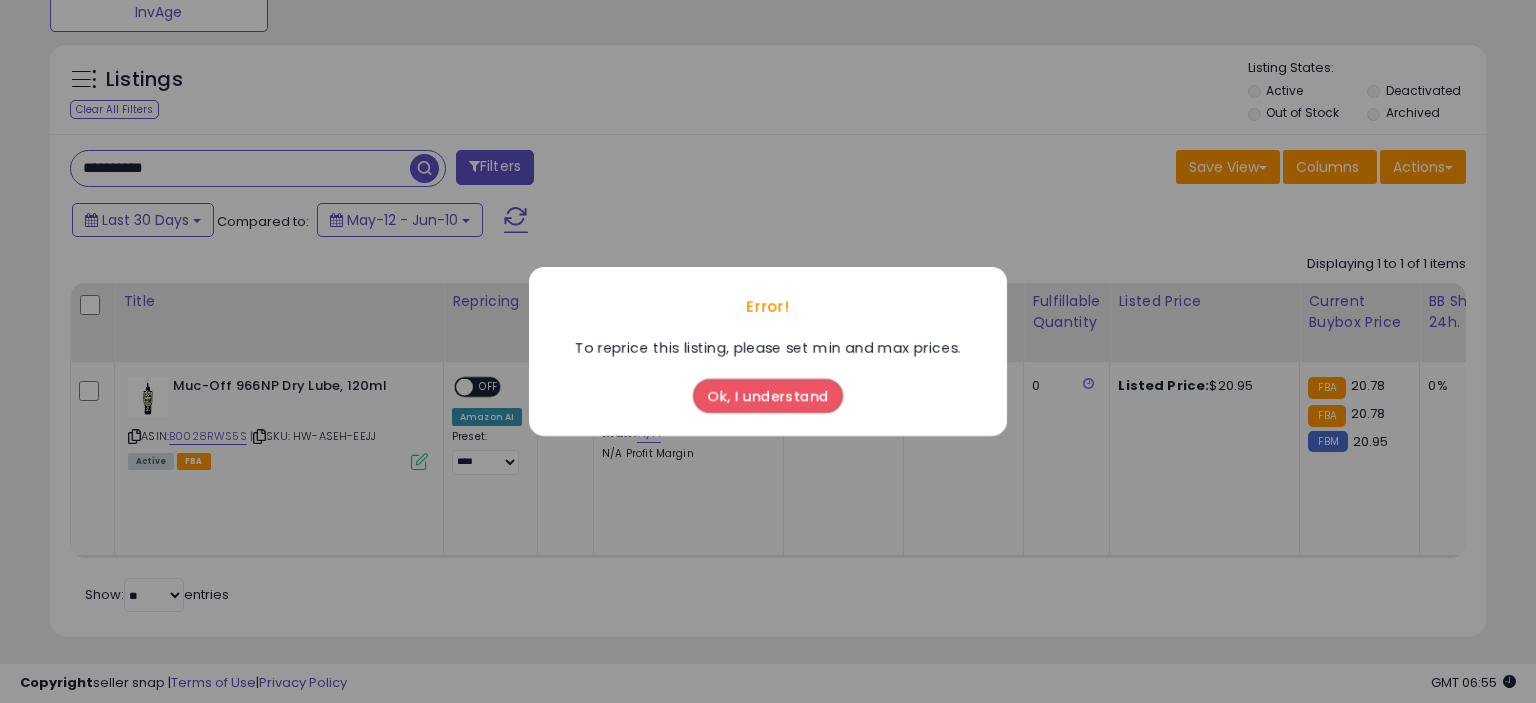 click on "Ok, I understand" at bounding box center [768, 396] 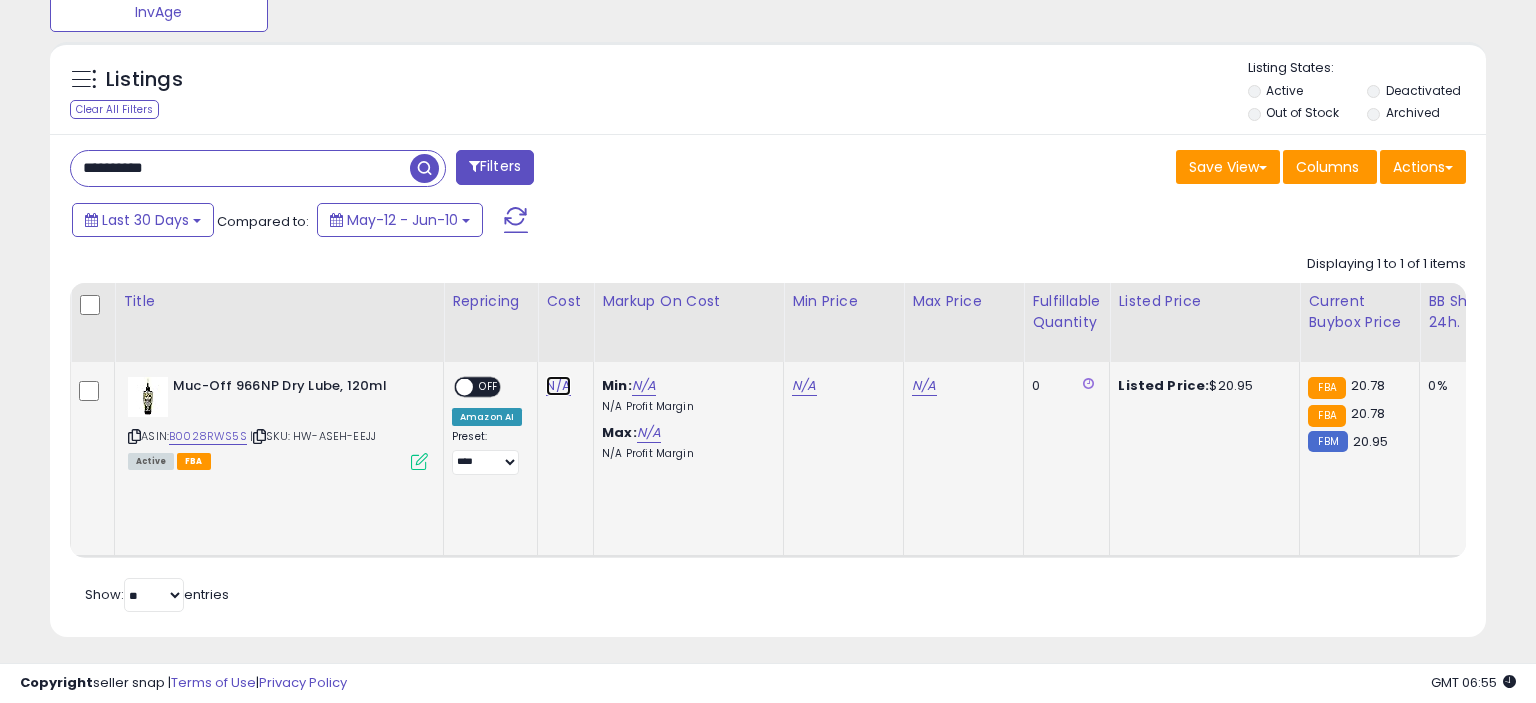 click on "N/A" at bounding box center [558, 386] 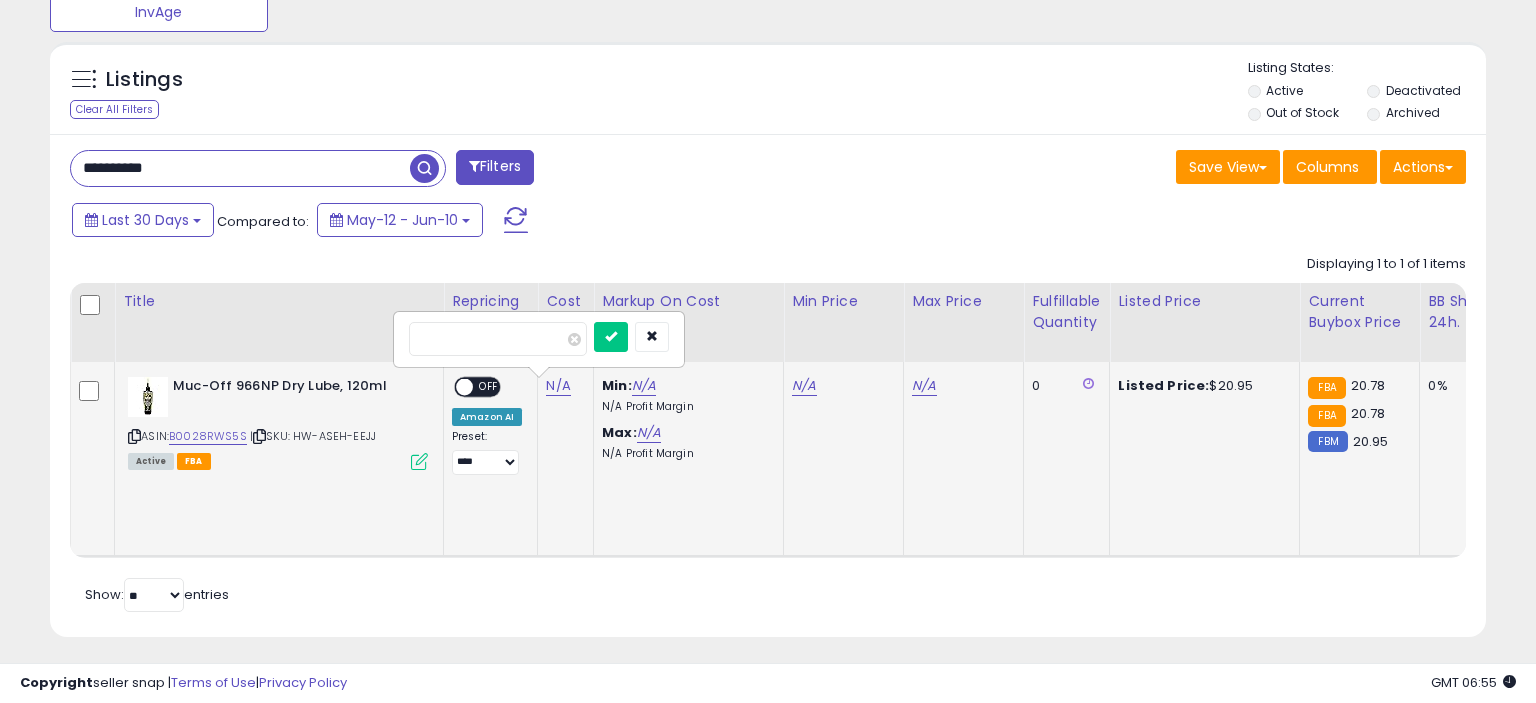 type on "****" 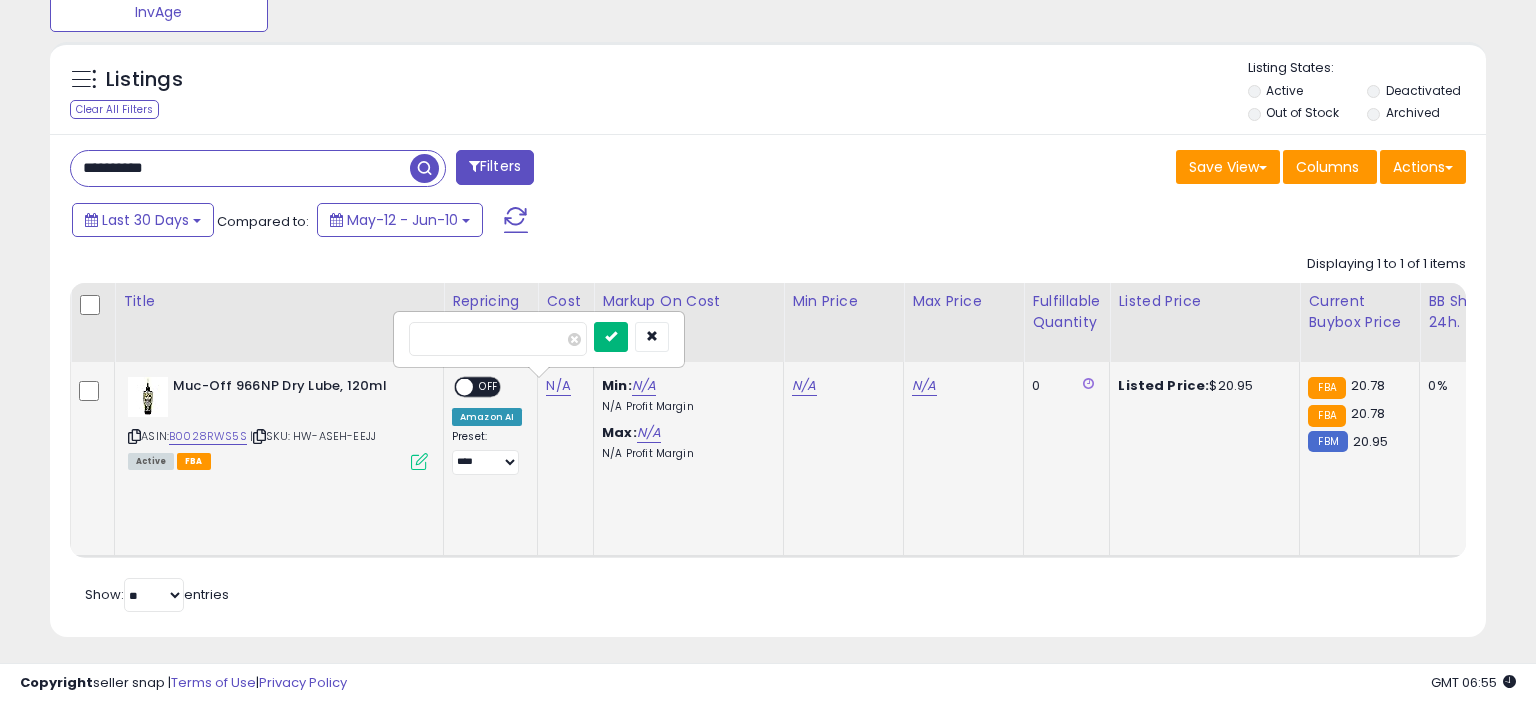 click at bounding box center (611, 337) 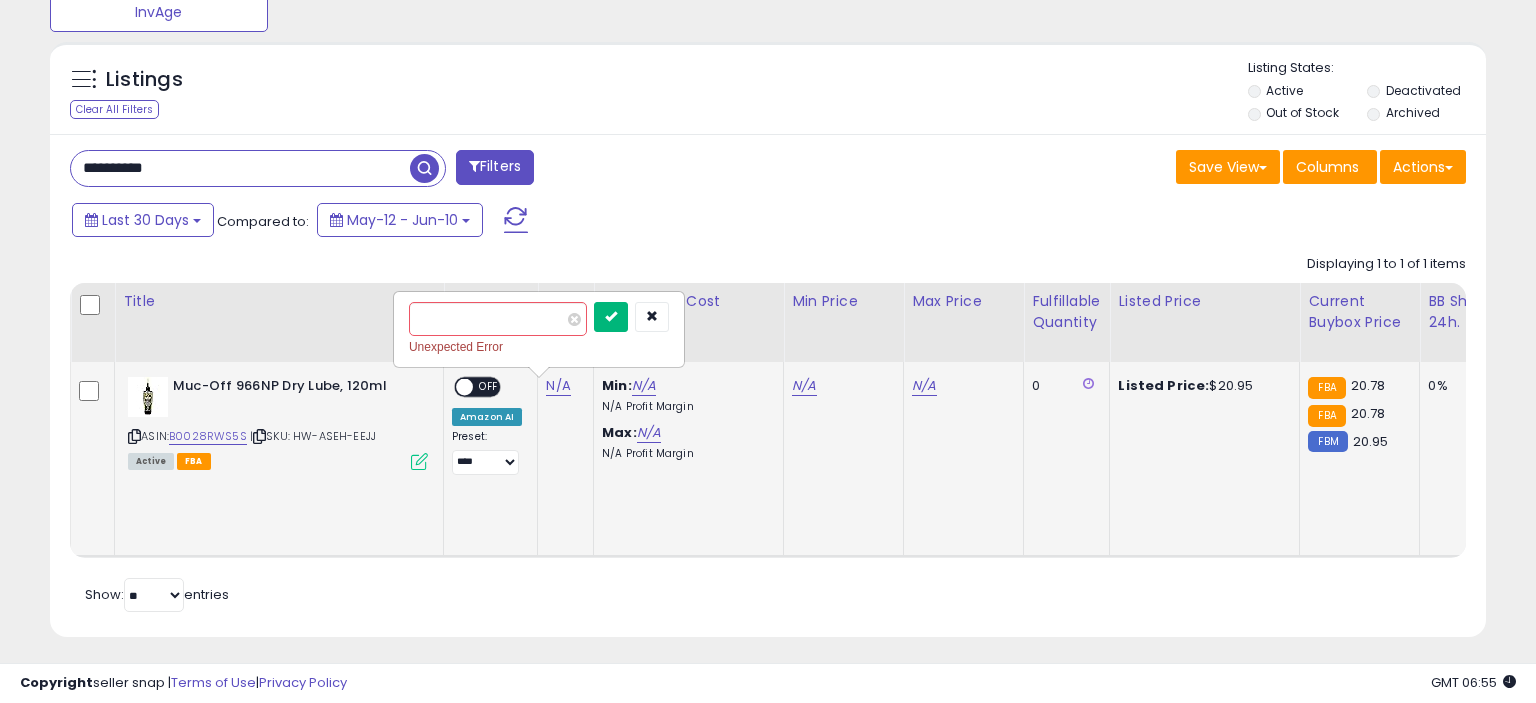 click at bounding box center [611, 317] 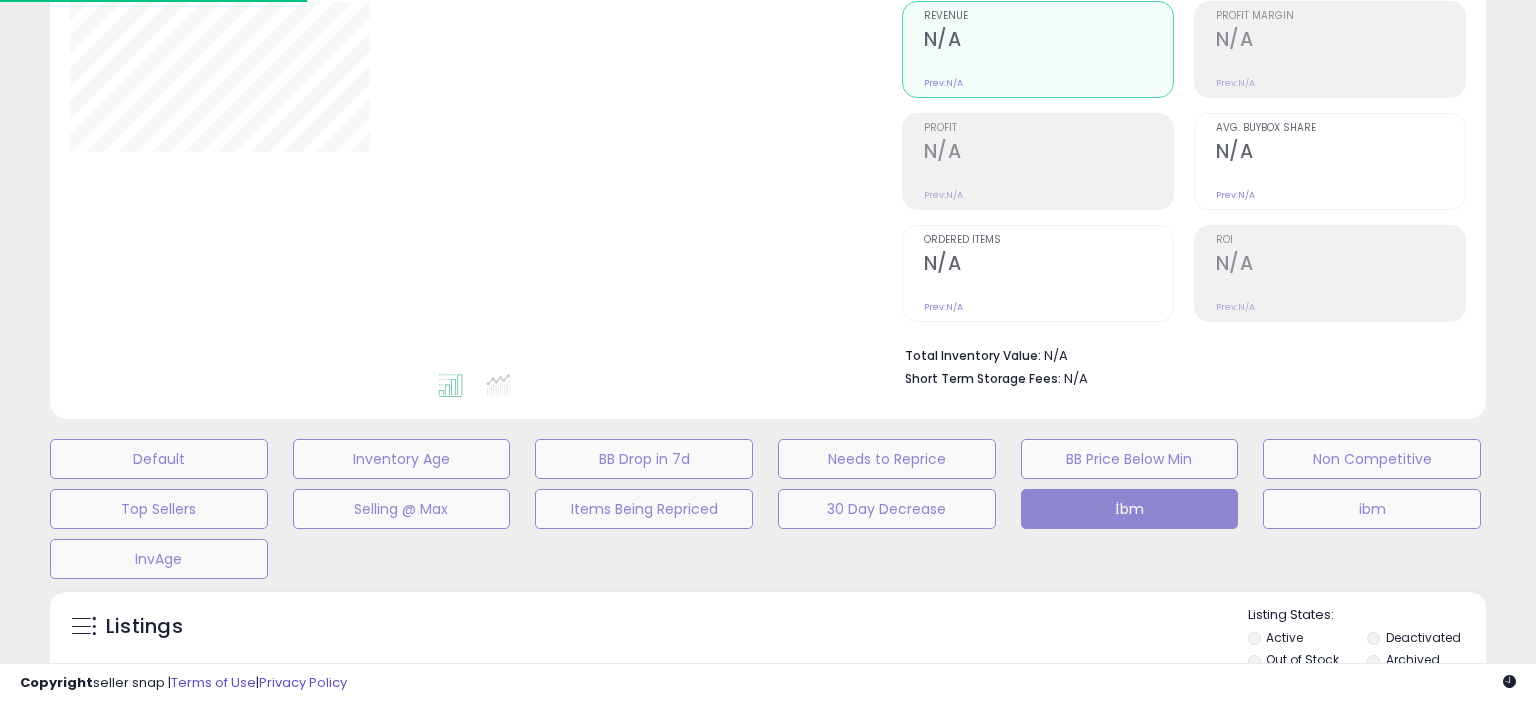 scroll, scrollTop: 572, scrollLeft: 0, axis: vertical 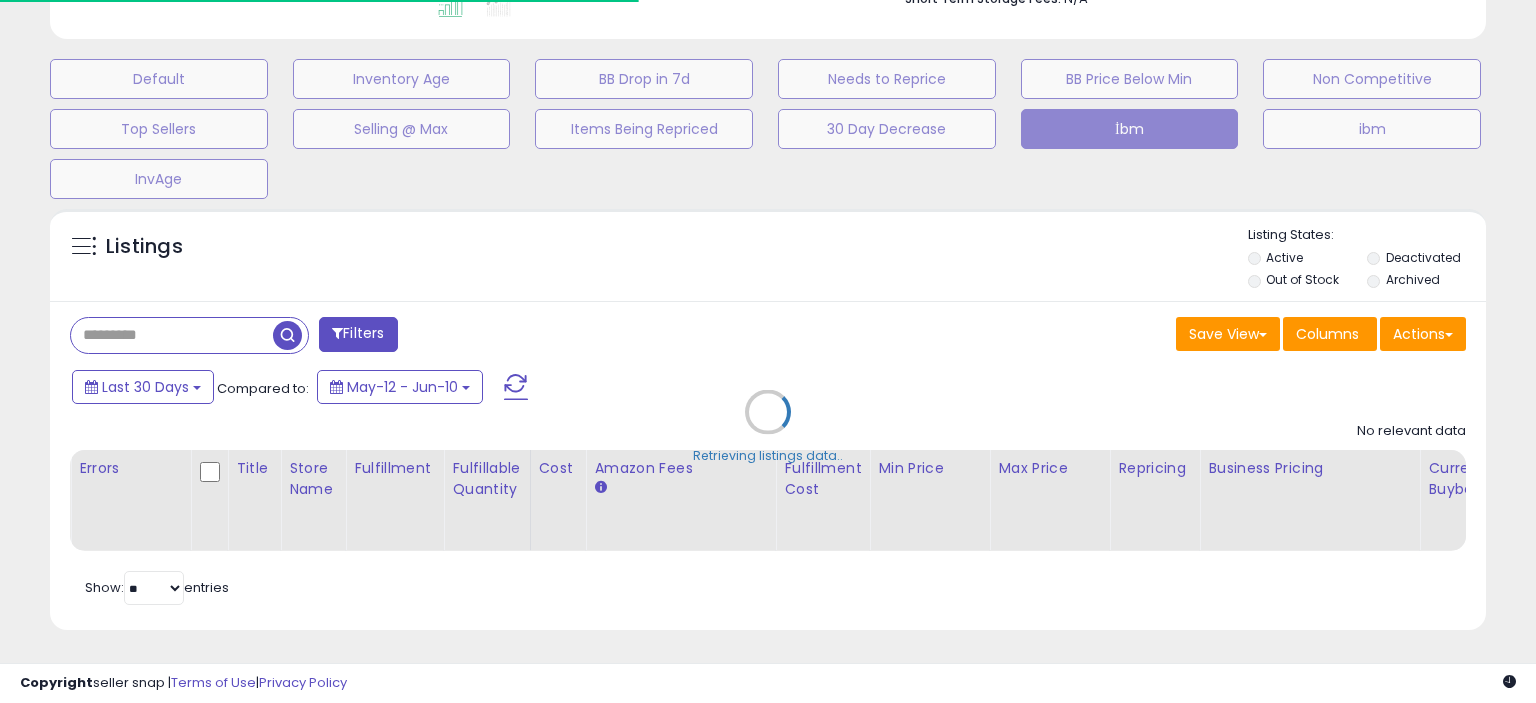type on "**********" 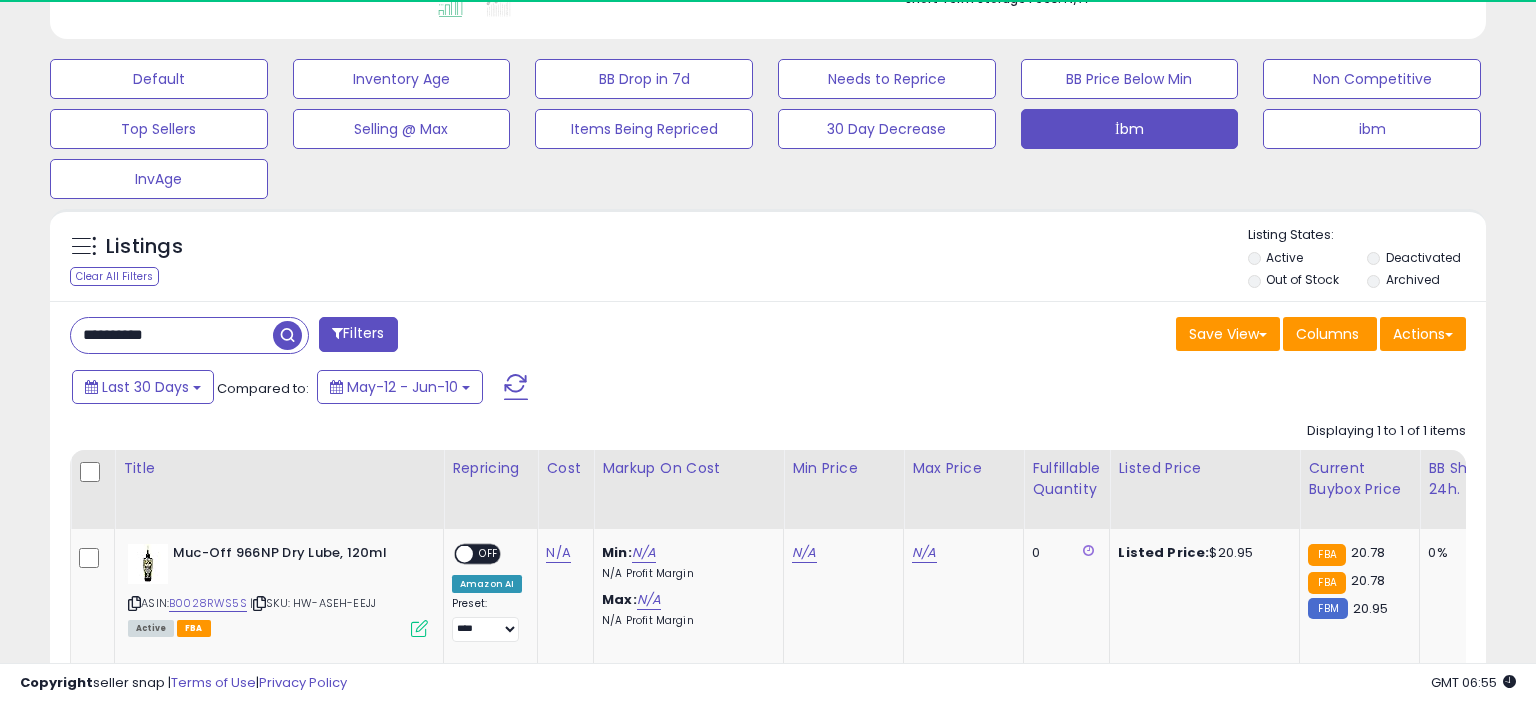 scroll, scrollTop: 999590, scrollLeft: 999168, axis: both 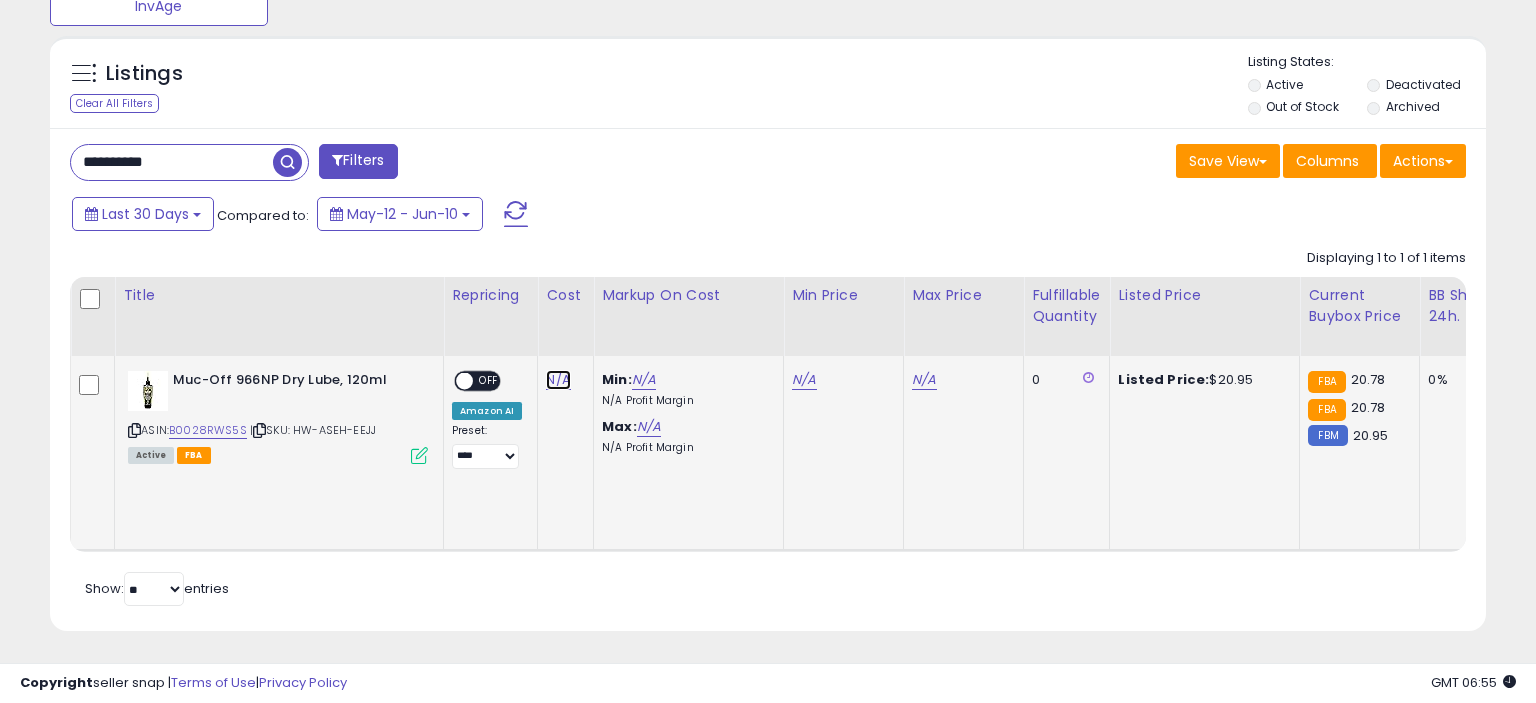 click on "N/A" at bounding box center [558, 380] 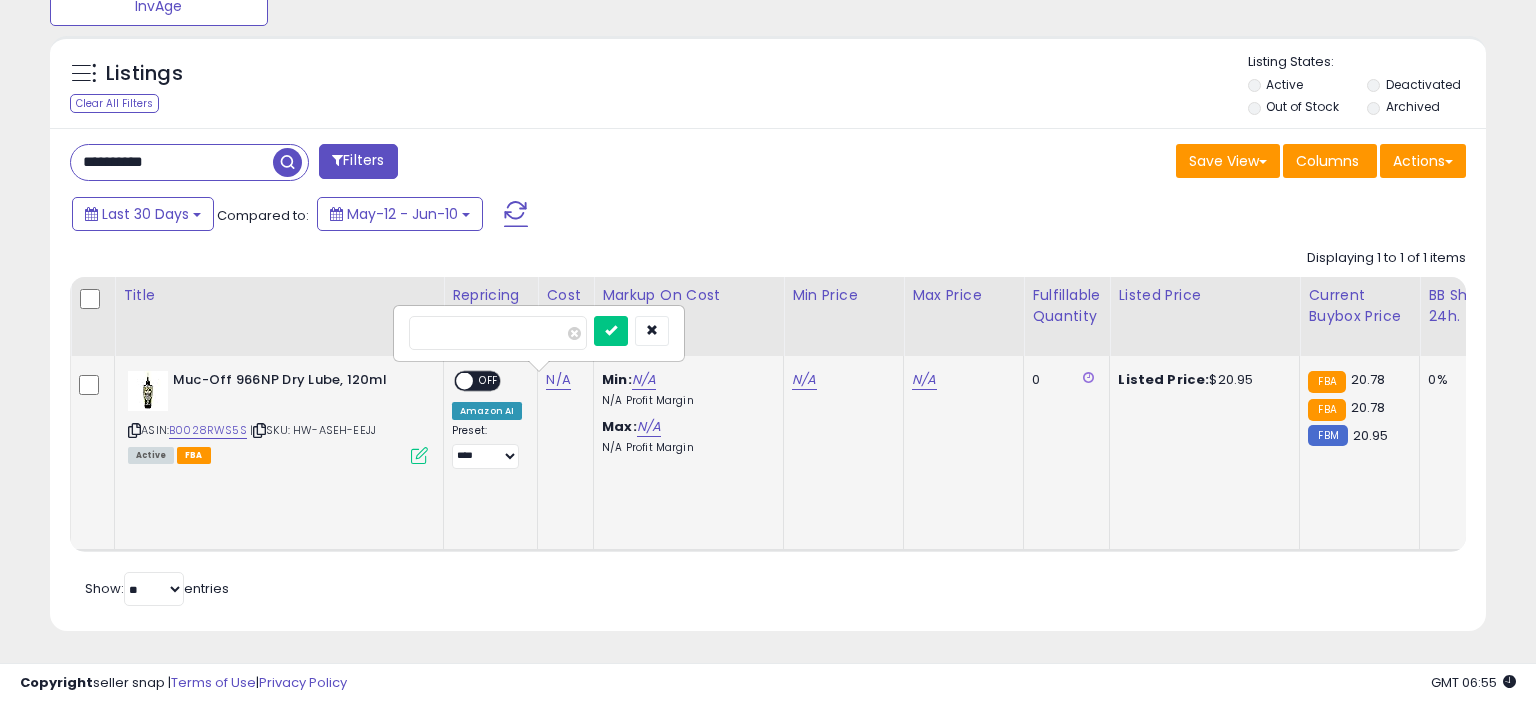 type on "****" 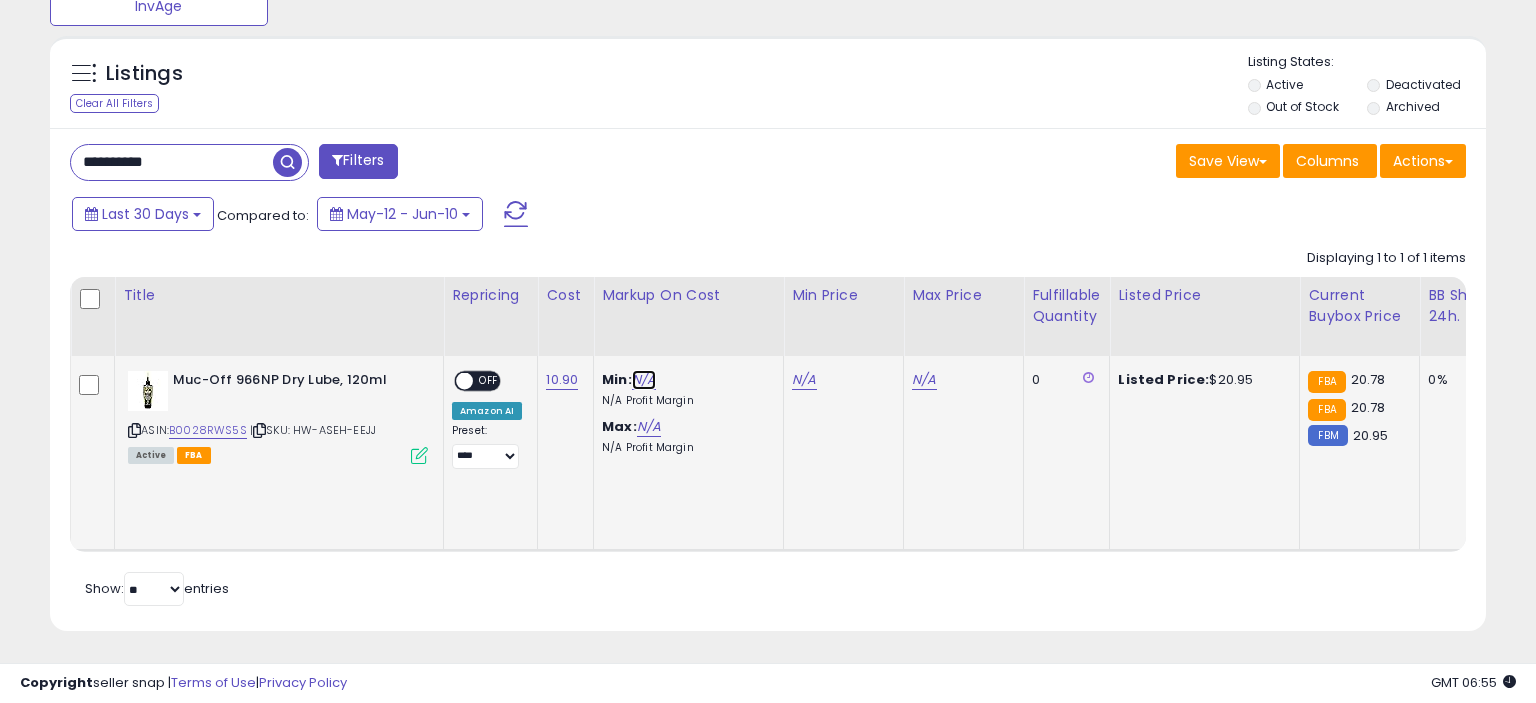 click on "N/A" at bounding box center [644, 380] 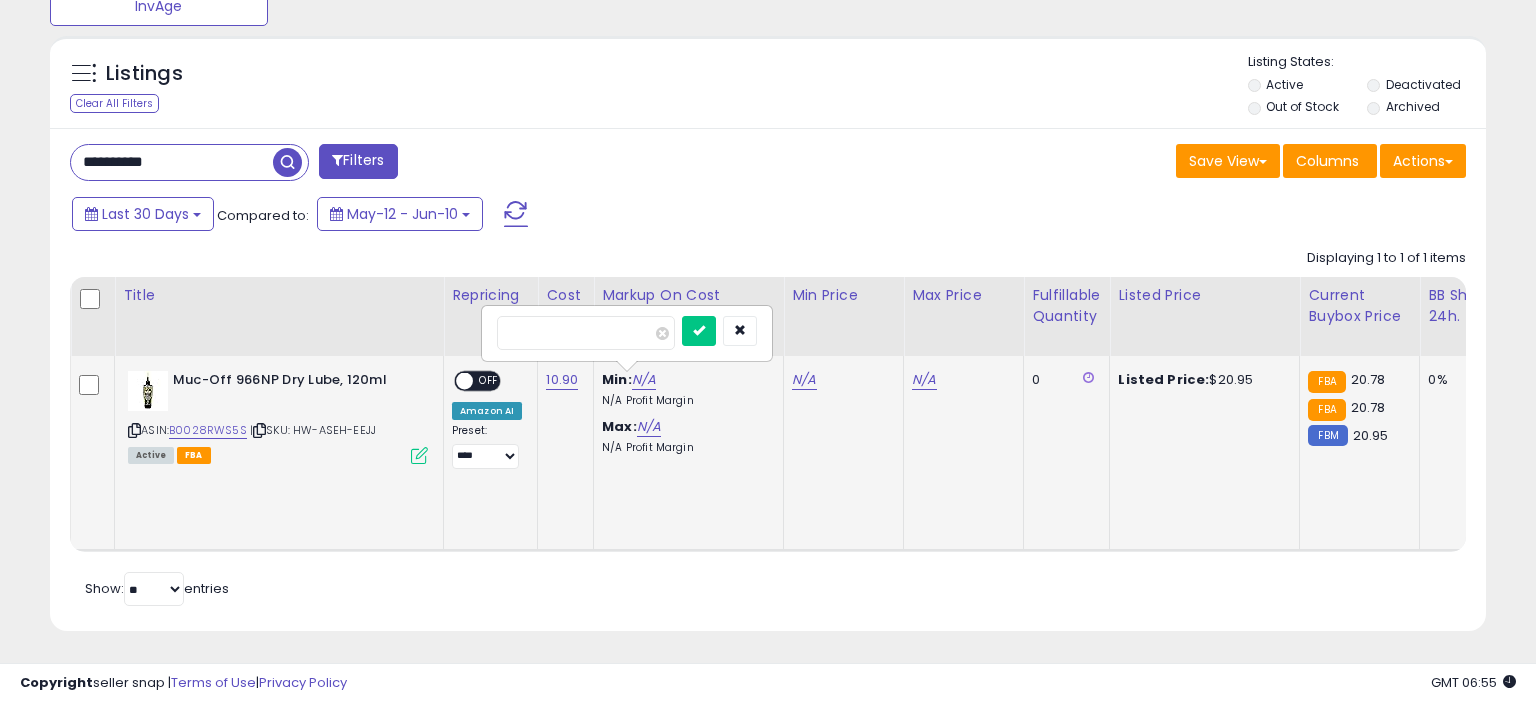 type on "**" 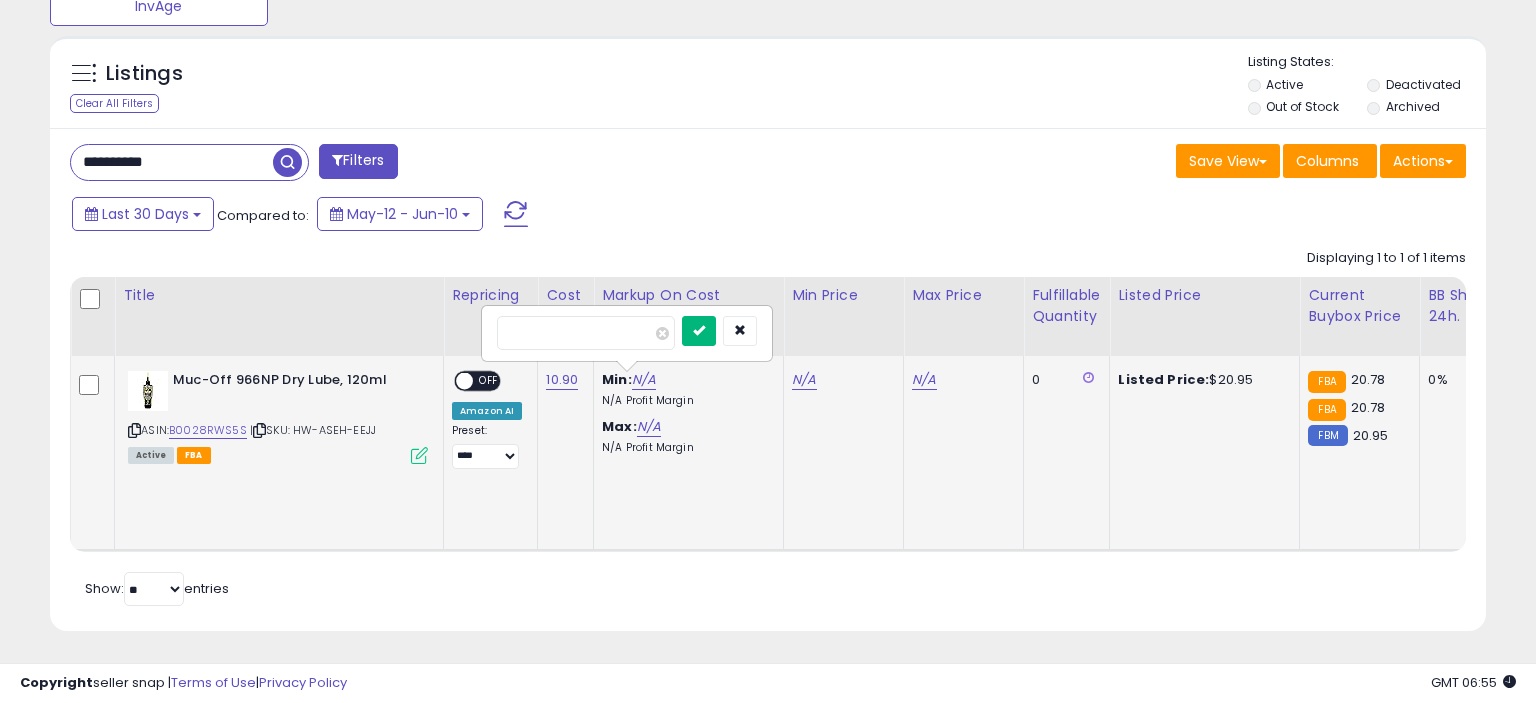 click at bounding box center [699, 331] 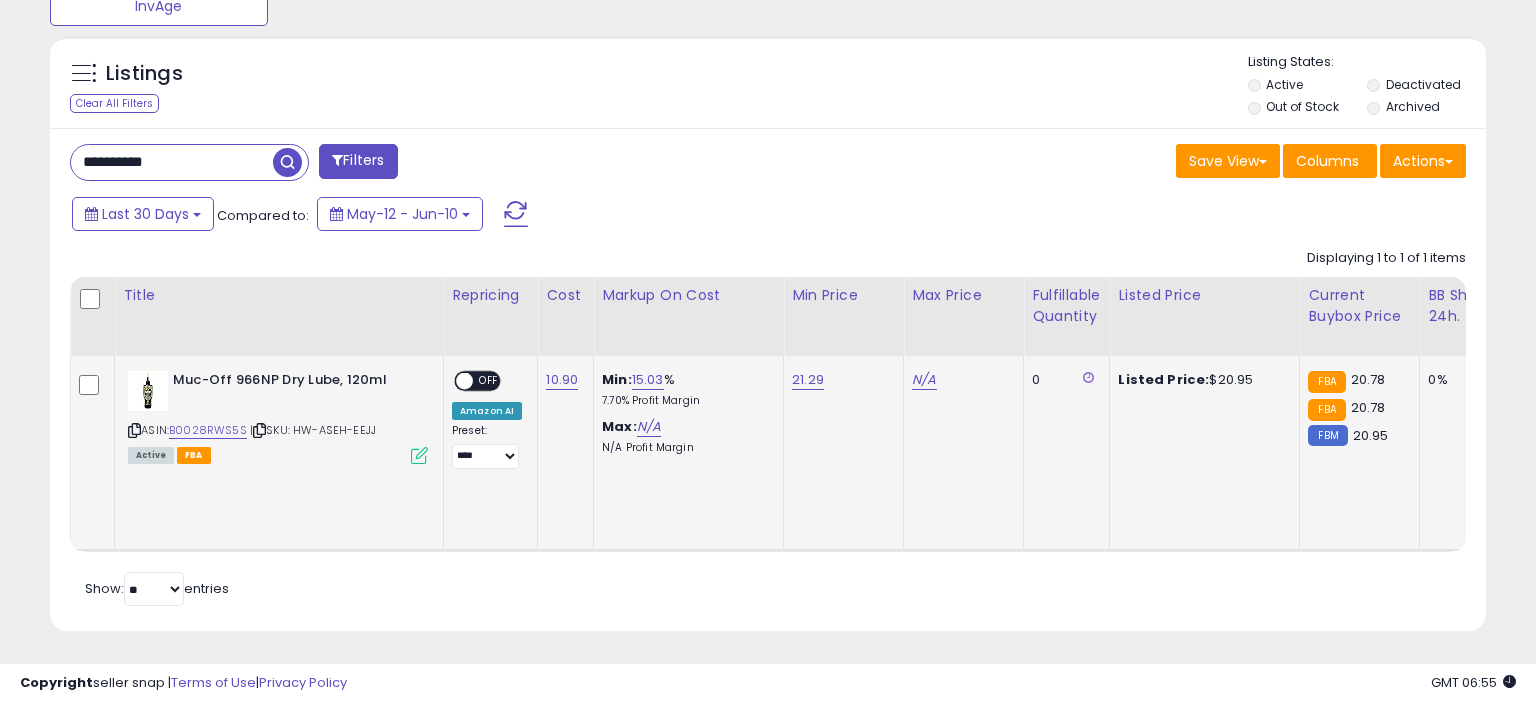 click on "N/A" at bounding box center (649, 427) 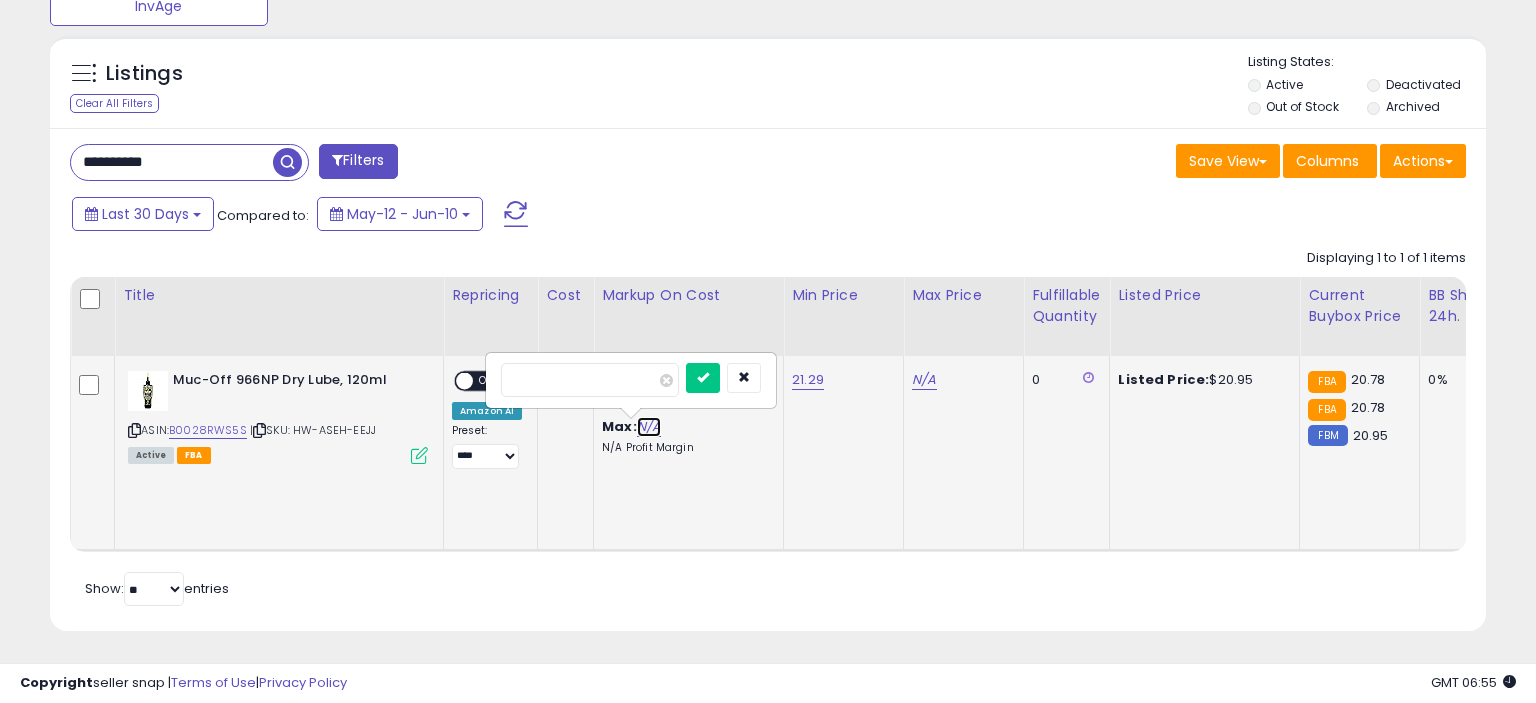 click on "N/A" at bounding box center [649, 427] 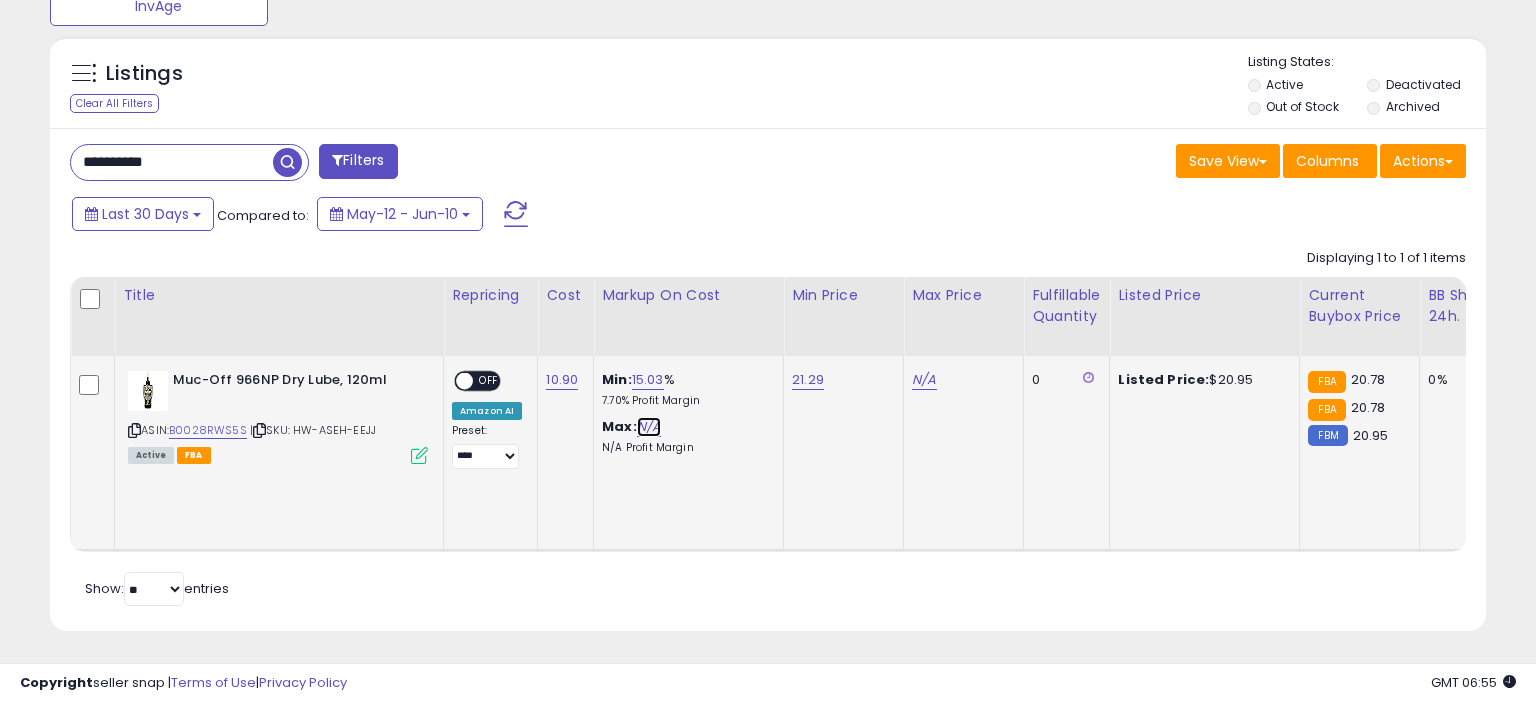 click on "N/A" at bounding box center [649, 427] 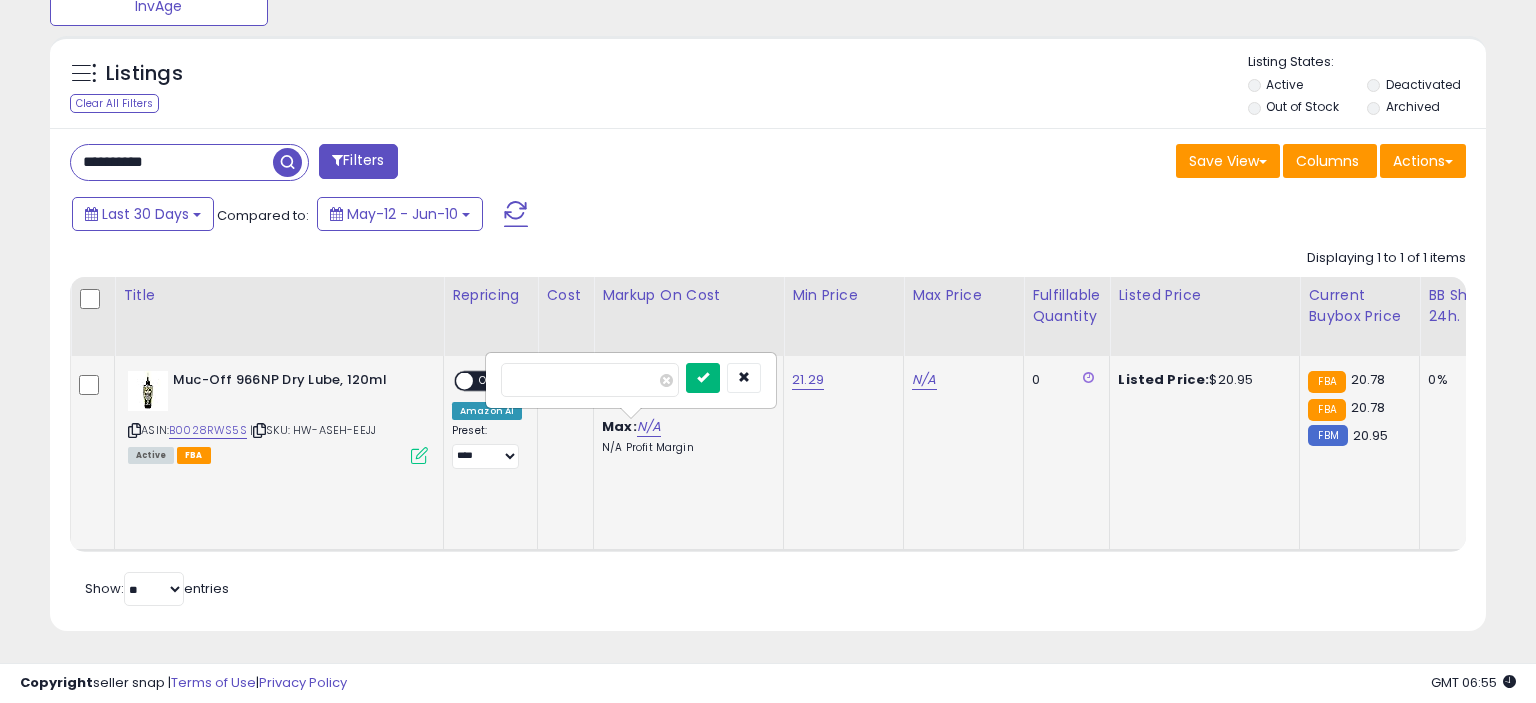 type on "***" 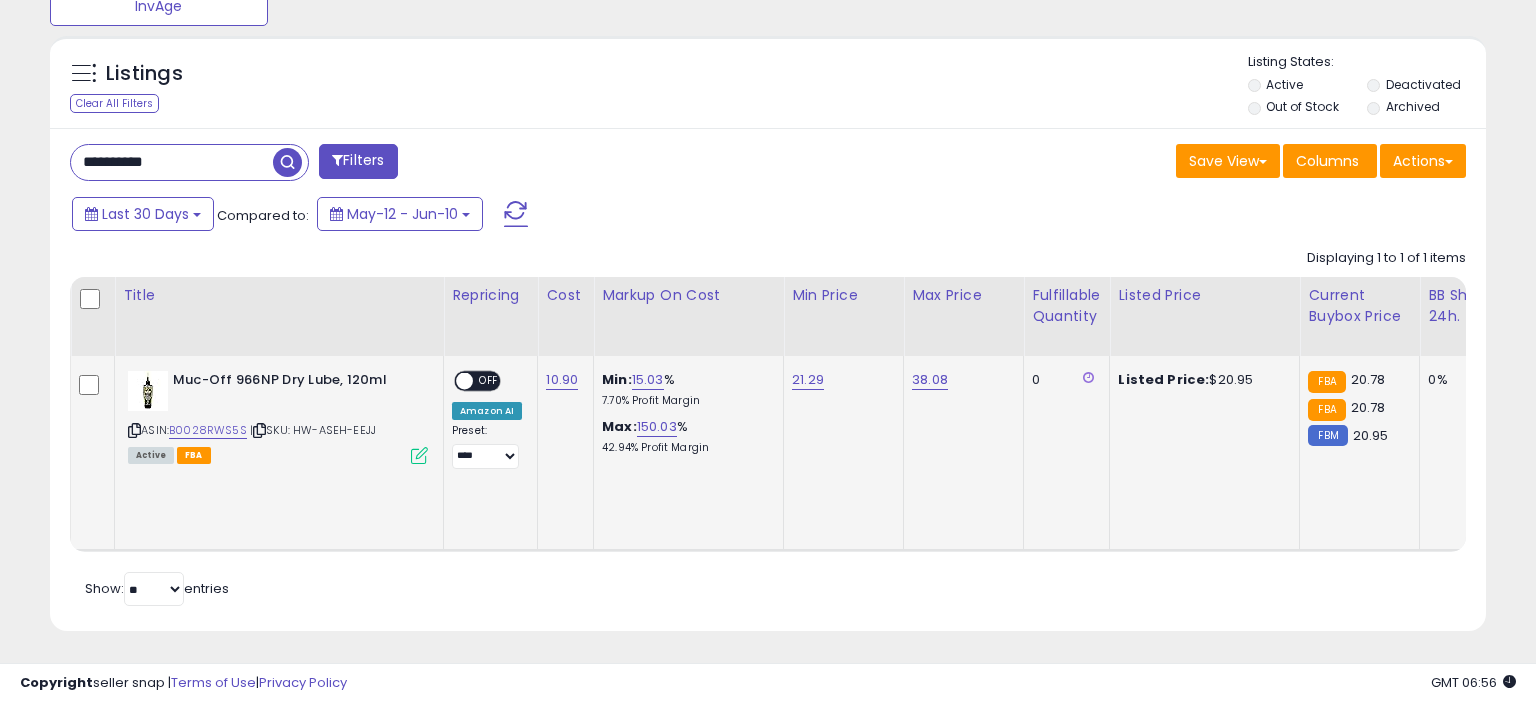 click on "Muc-Off 966NP Dry Lube, 120ml" at bounding box center [294, 383] 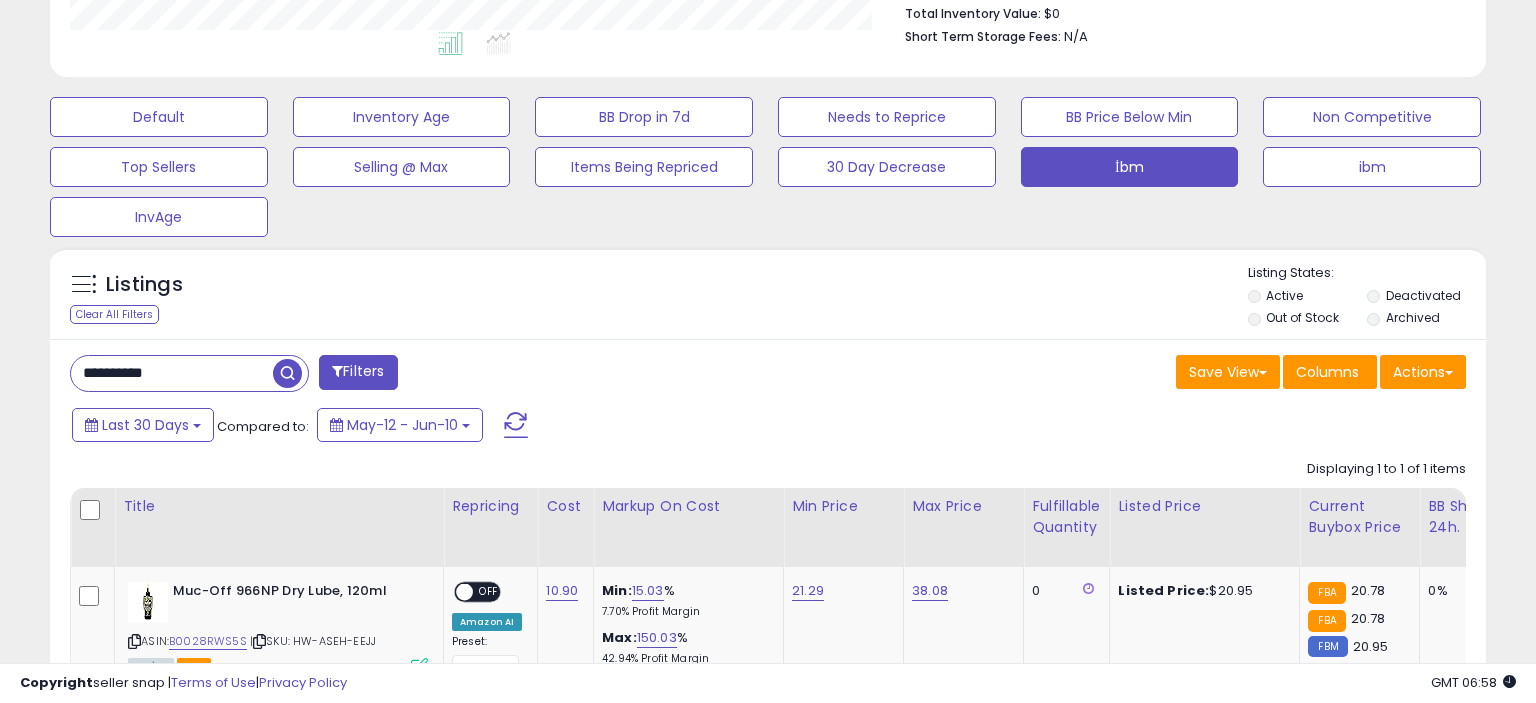 scroll, scrollTop: 745, scrollLeft: 0, axis: vertical 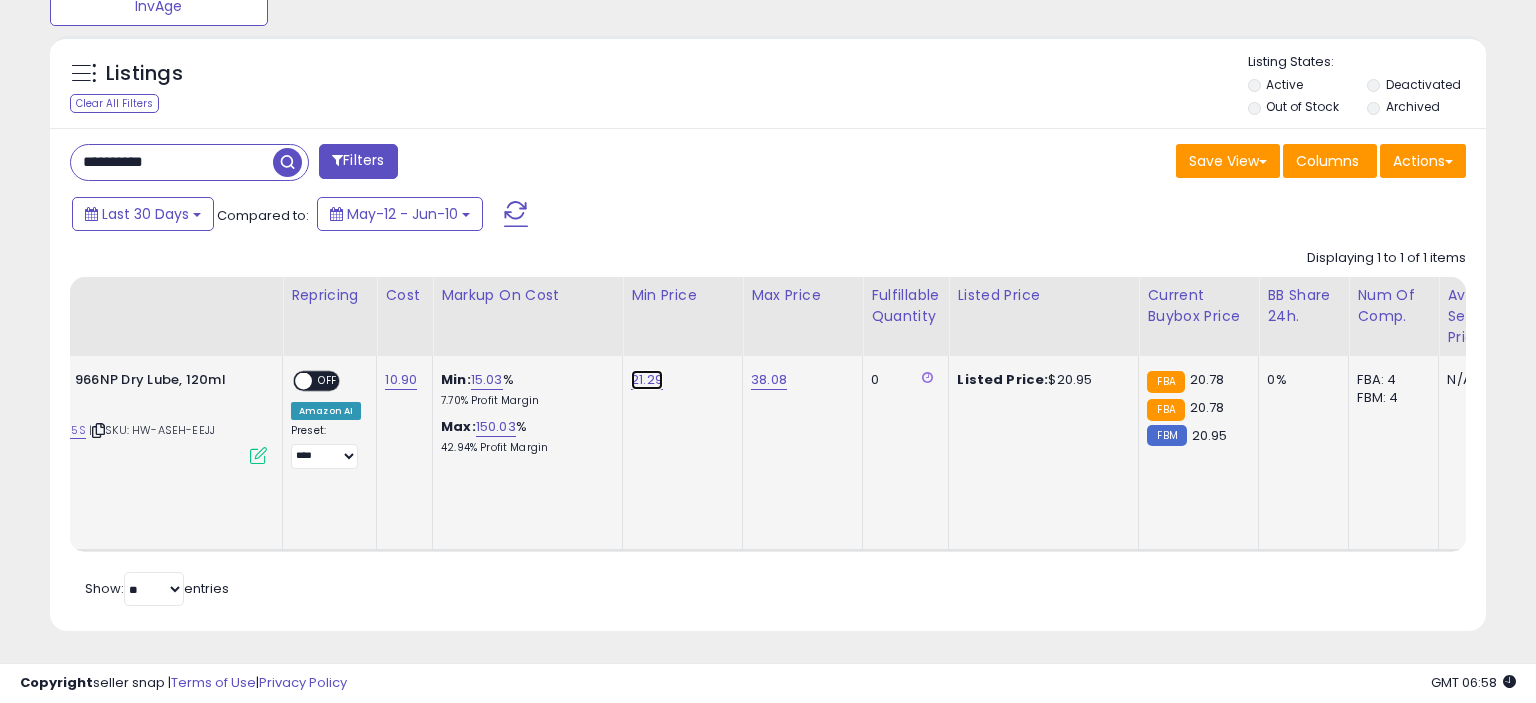 click on "21.29" at bounding box center [647, 380] 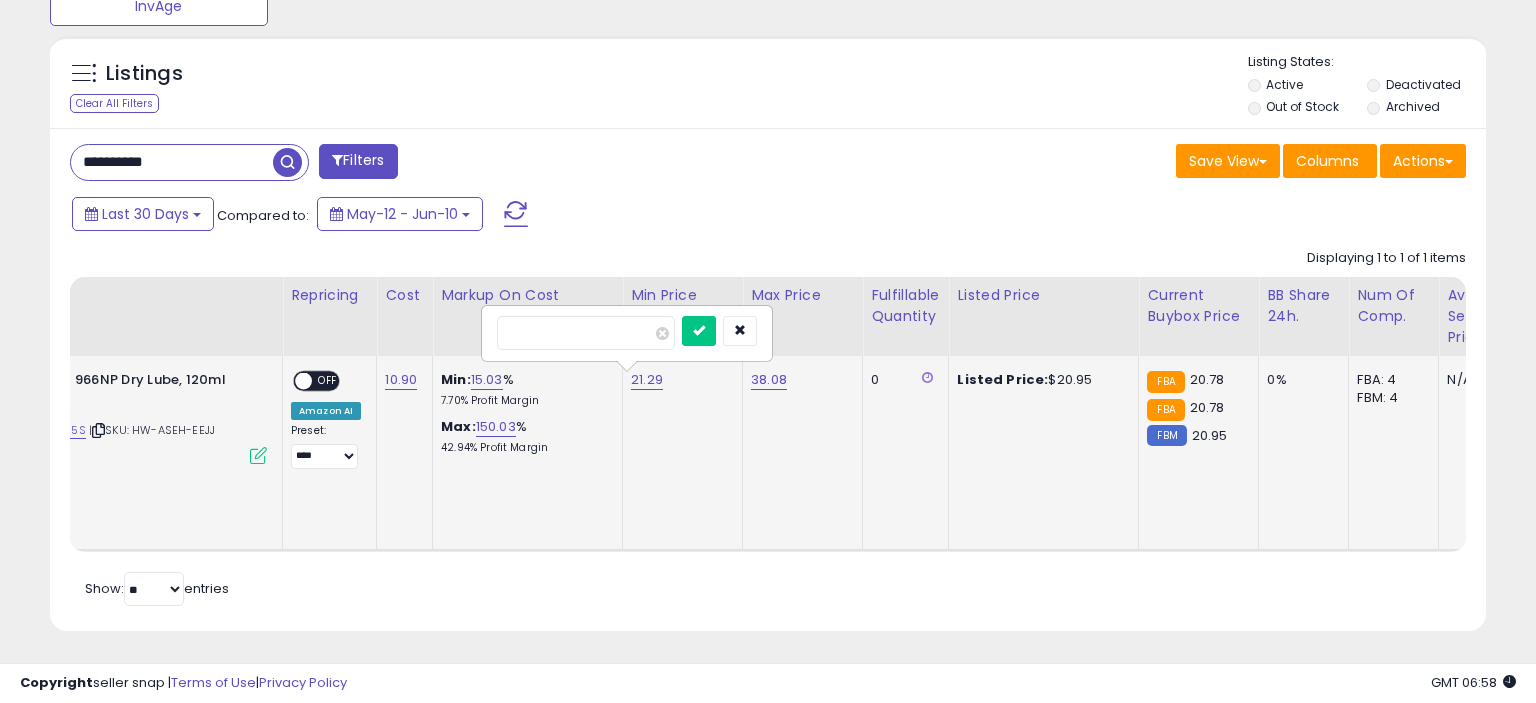 type on "*" 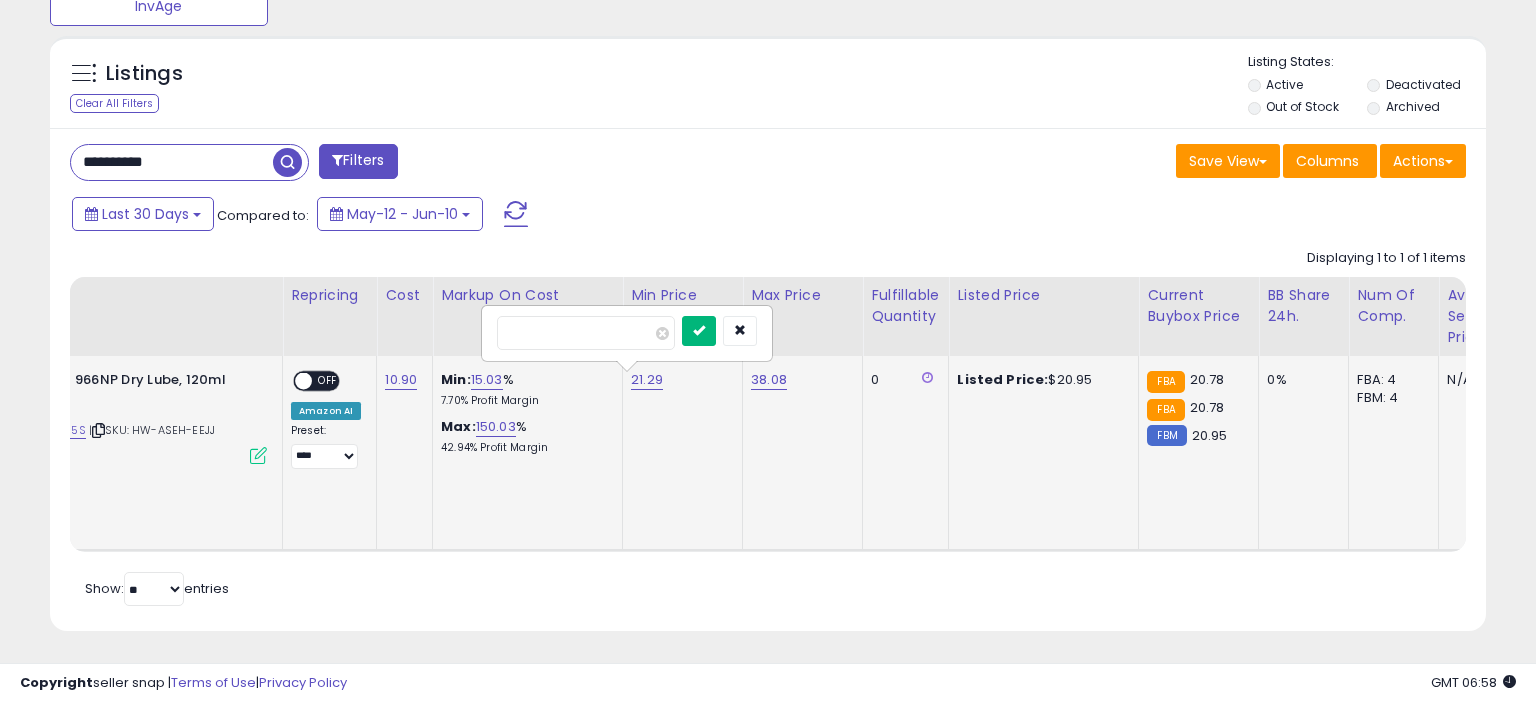 type on "**" 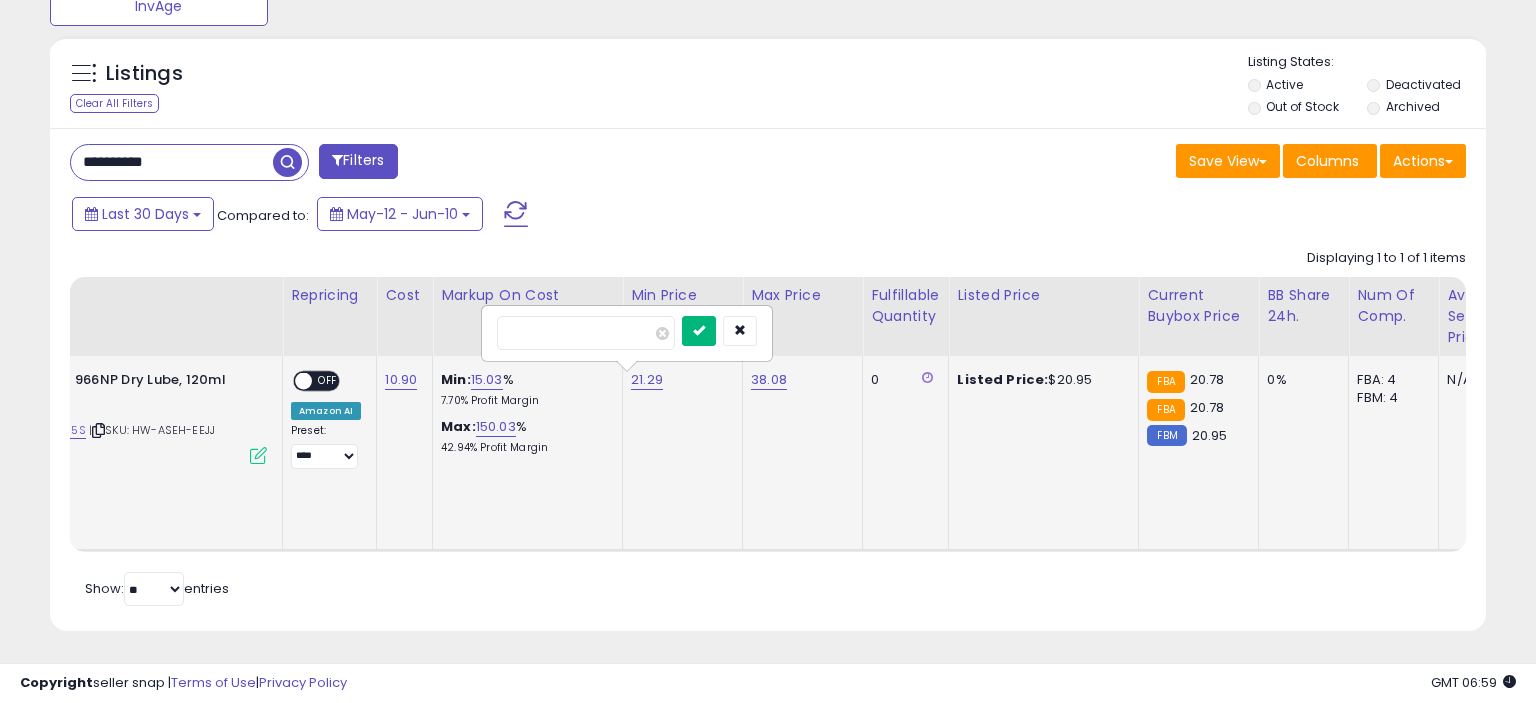 click at bounding box center (699, 331) 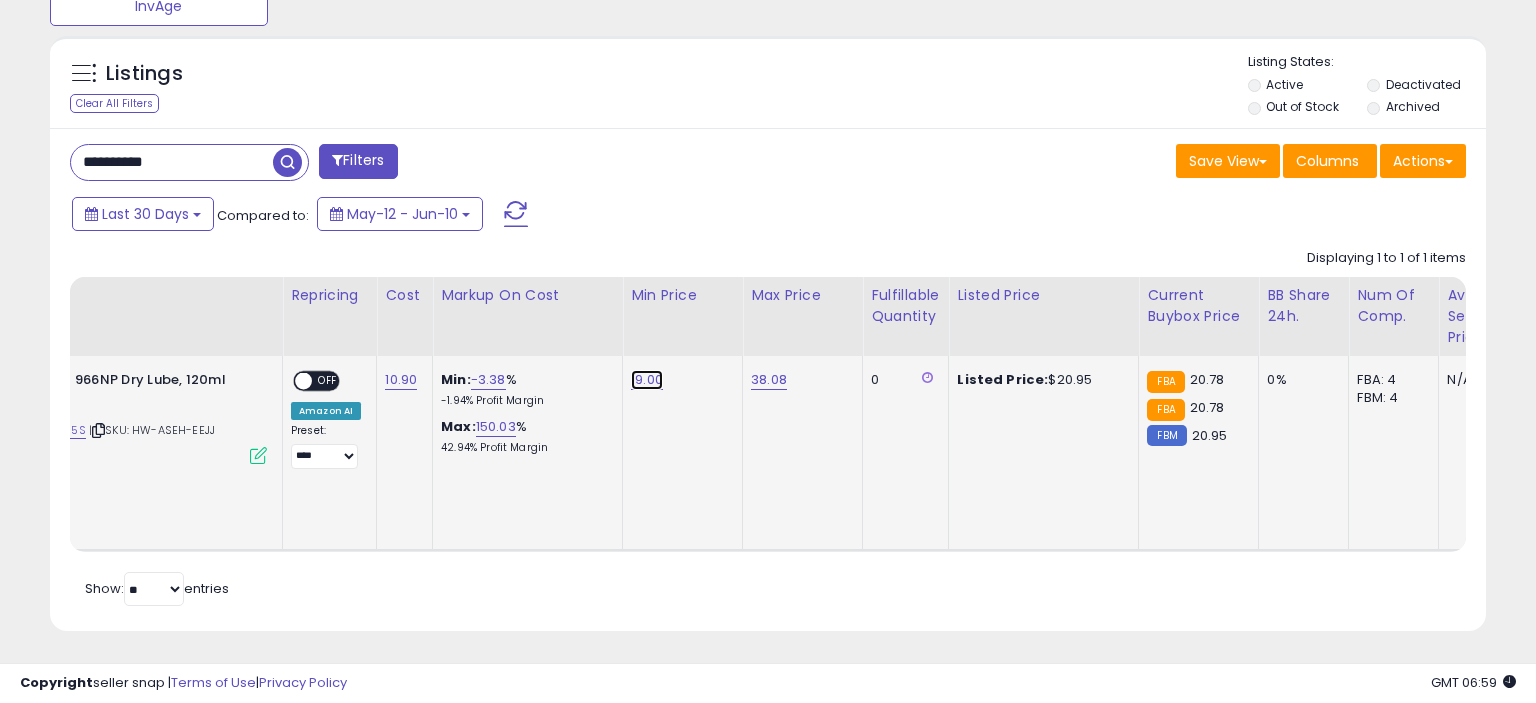 click on "19.00" at bounding box center (647, 380) 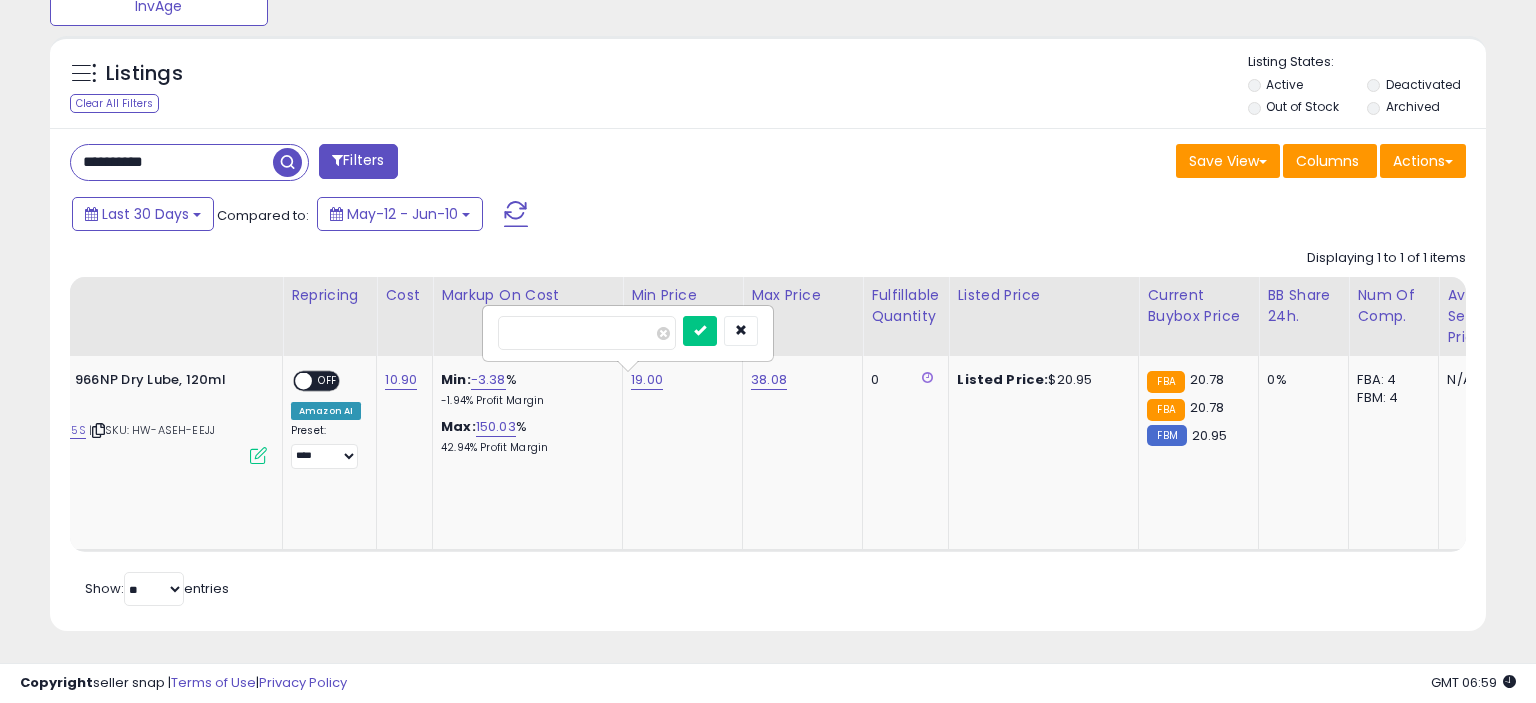 drag, startPoint x: 606, startPoint y: 318, endPoint x: 453, endPoint y: 330, distance: 153.46986 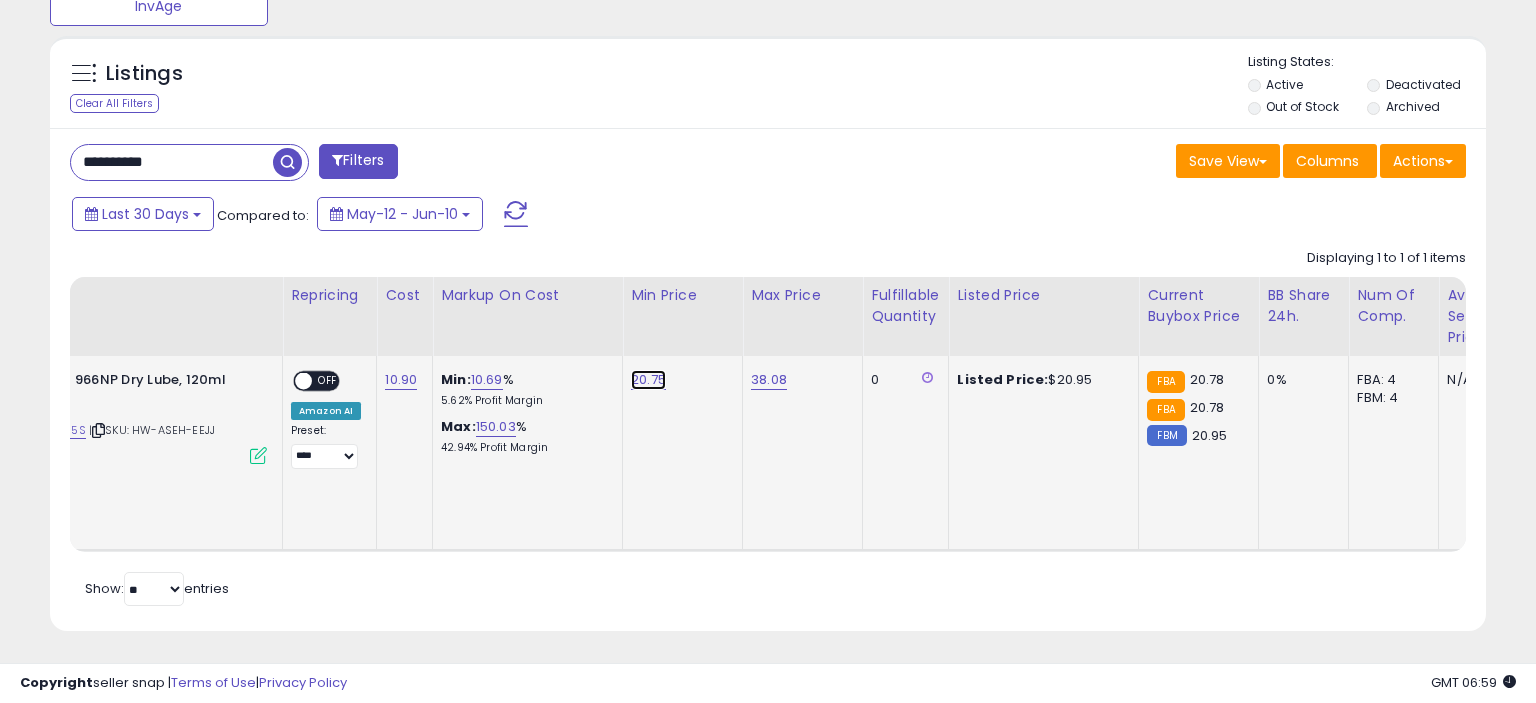 click on "20.75" at bounding box center (648, 380) 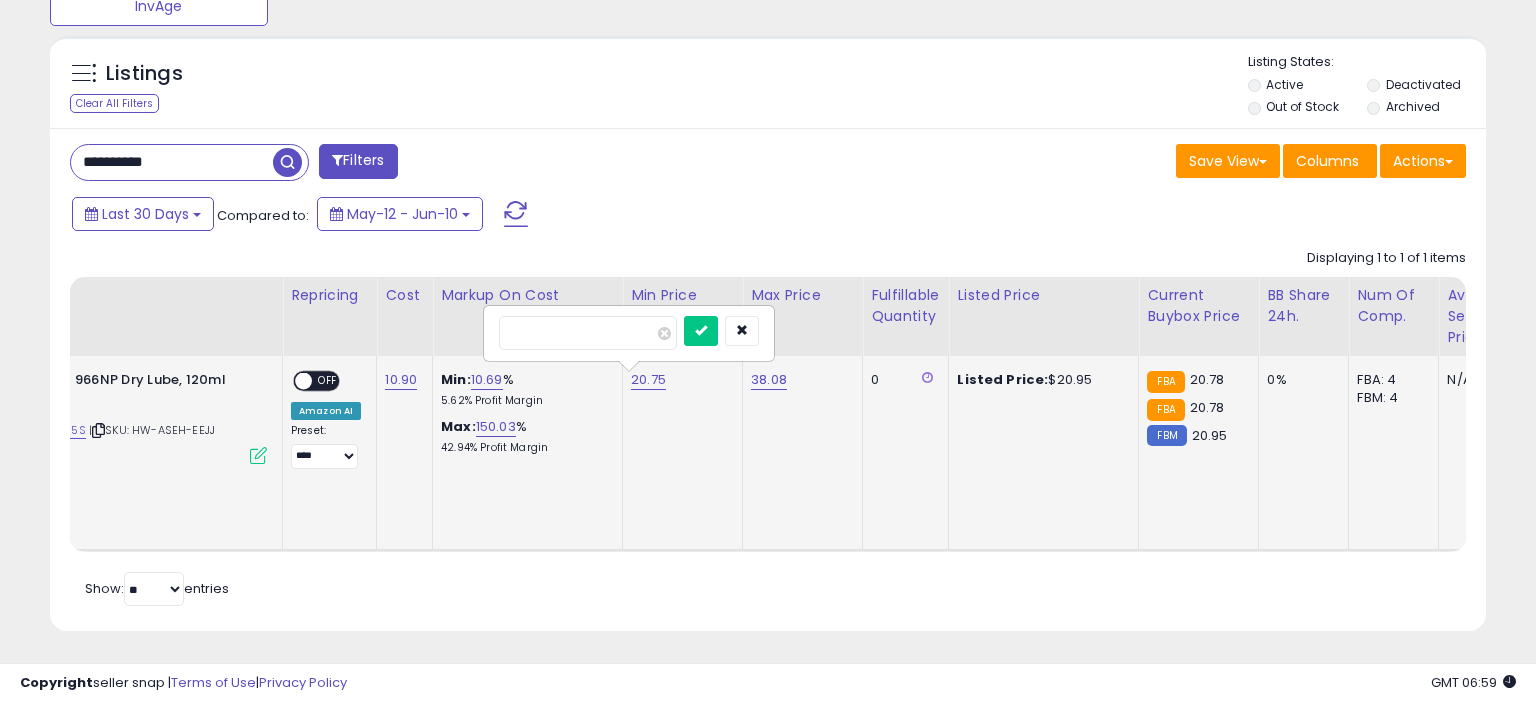 click on "20.75   *****" 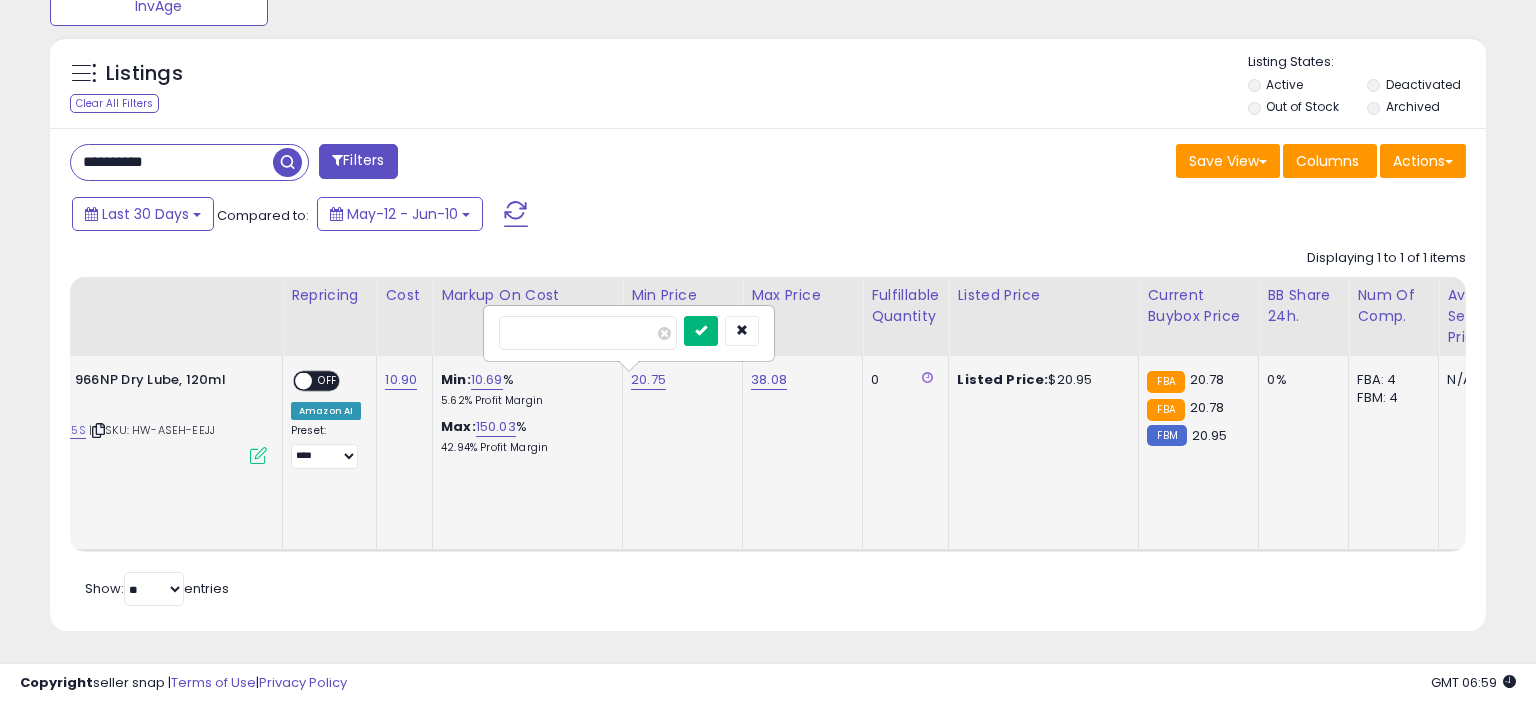 click at bounding box center [701, 331] 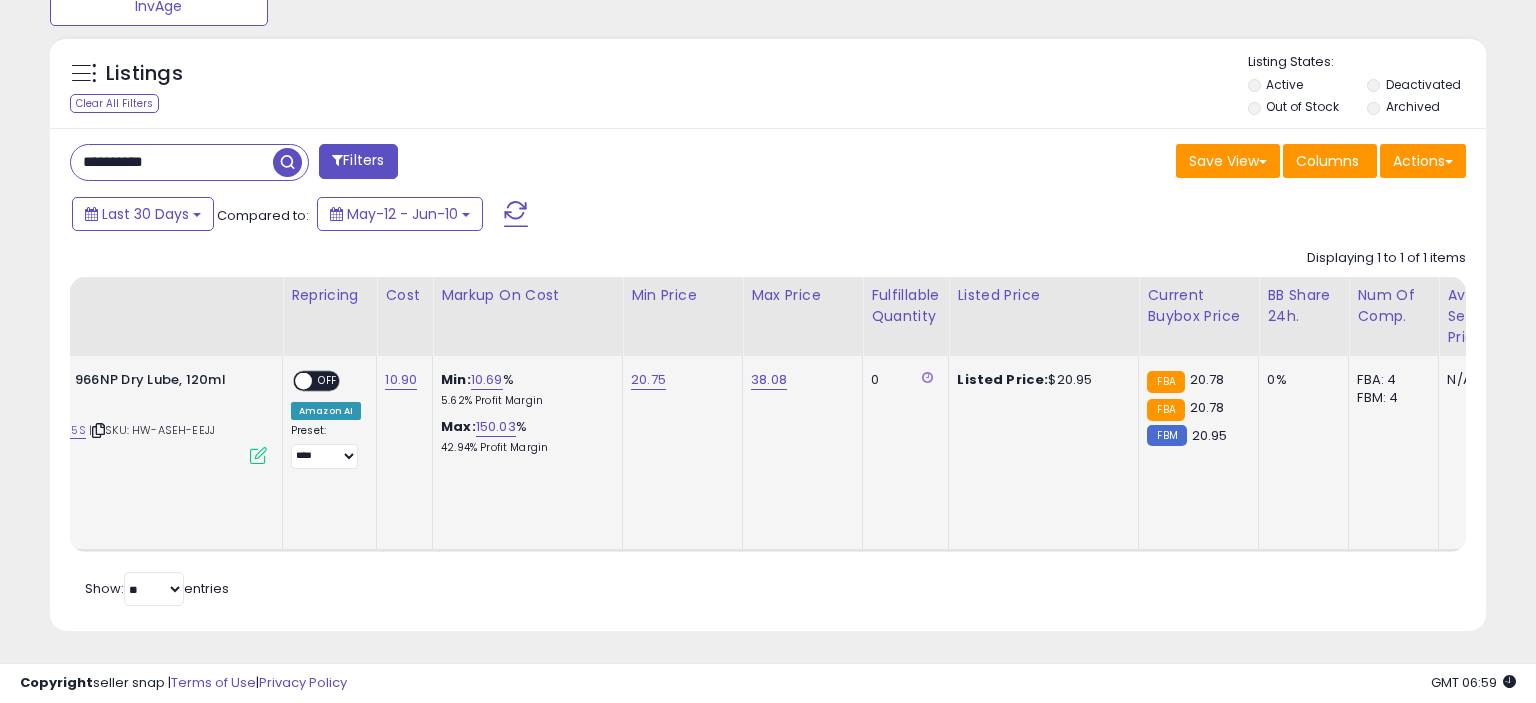 scroll, scrollTop: 0, scrollLeft: 198, axis: horizontal 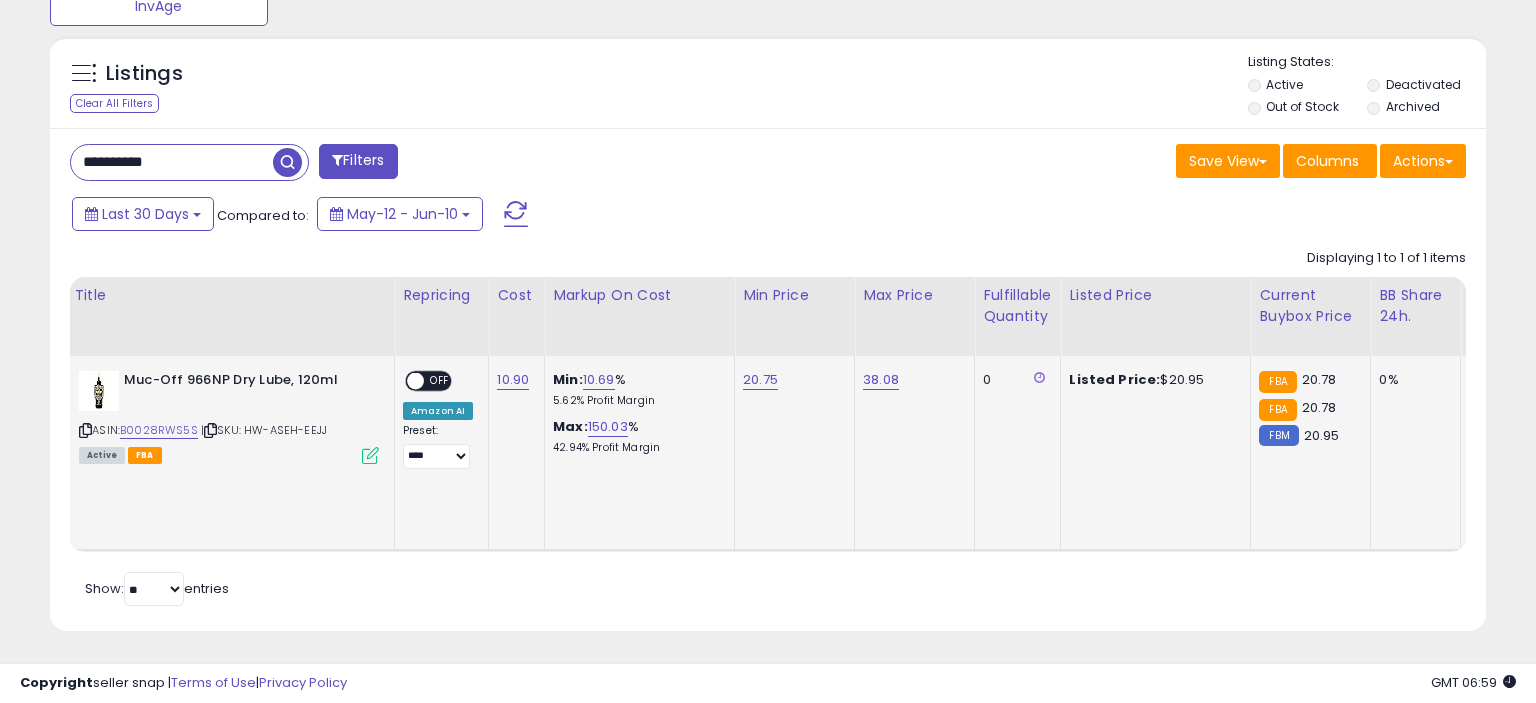 click on "OFF" at bounding box center [440, 381] 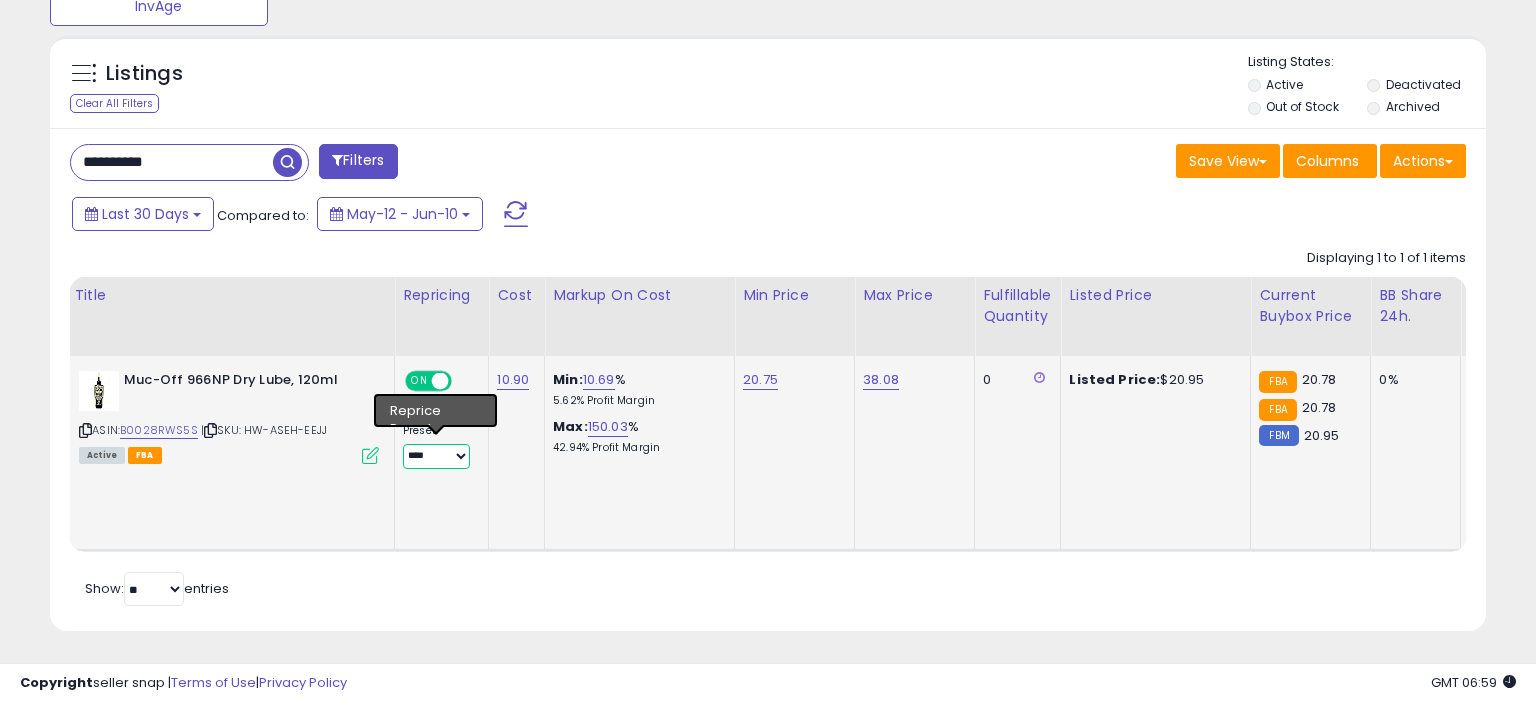 click on "**********" at bounding box center (436, 456) 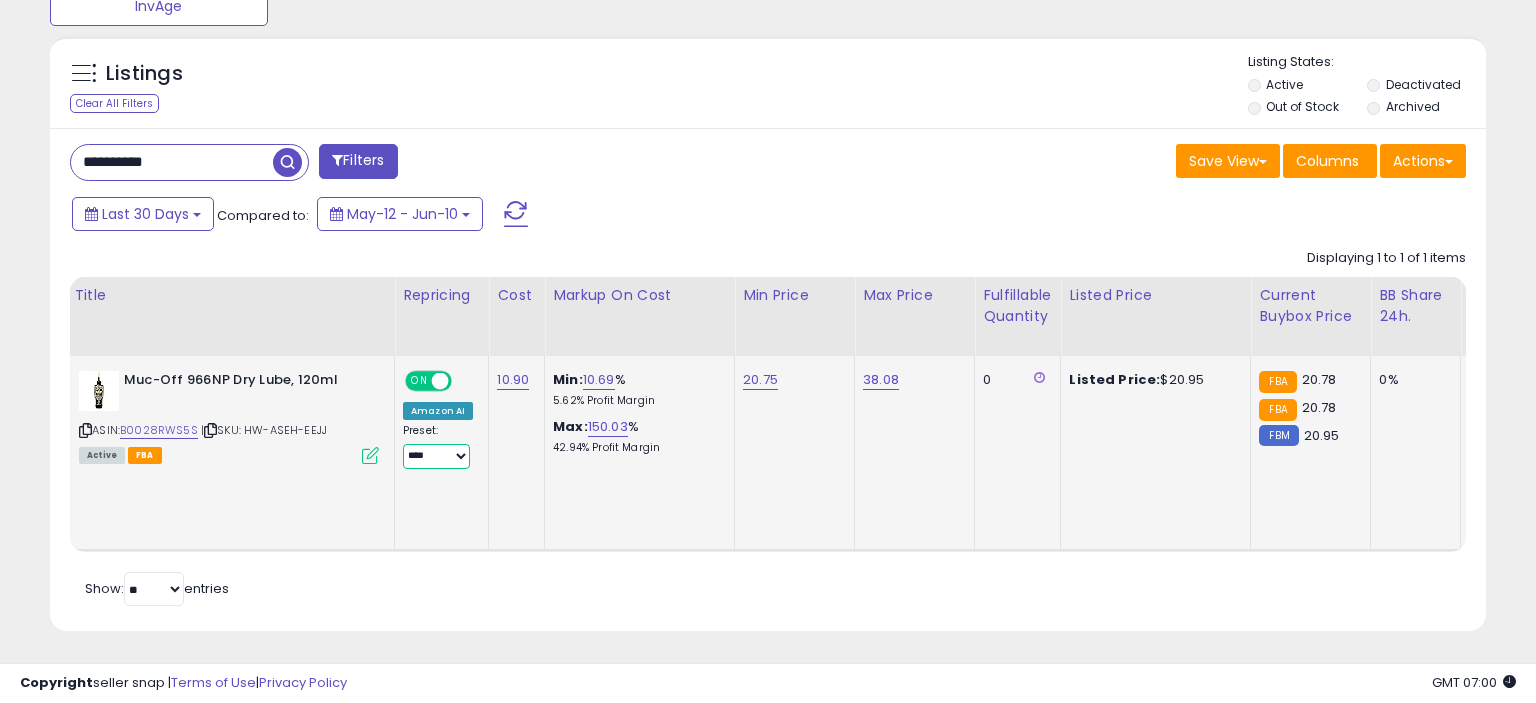 select on "********" 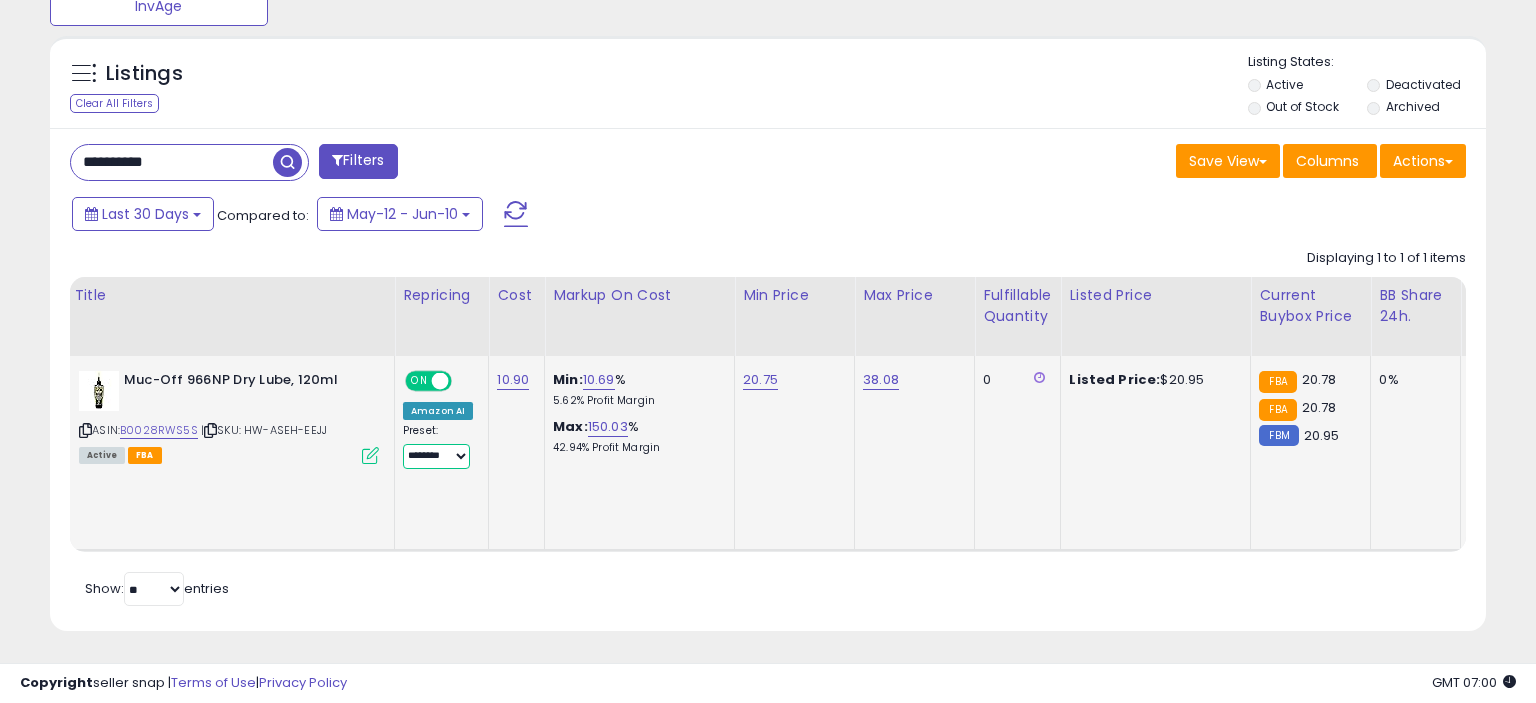 click on "********" at bounding box center (0, 0) 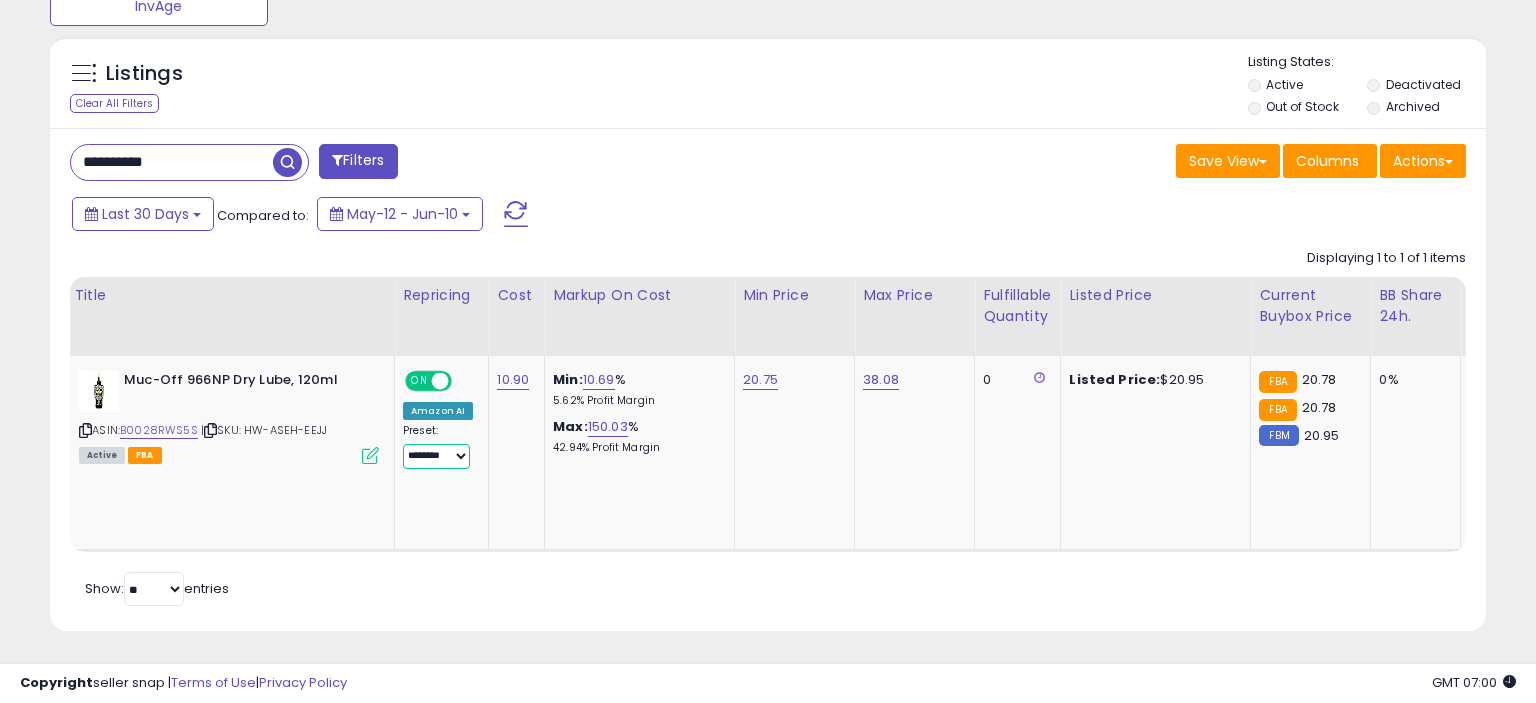 scroll, scrollTop: 0, scrollLeft: 121, axis: horizontal 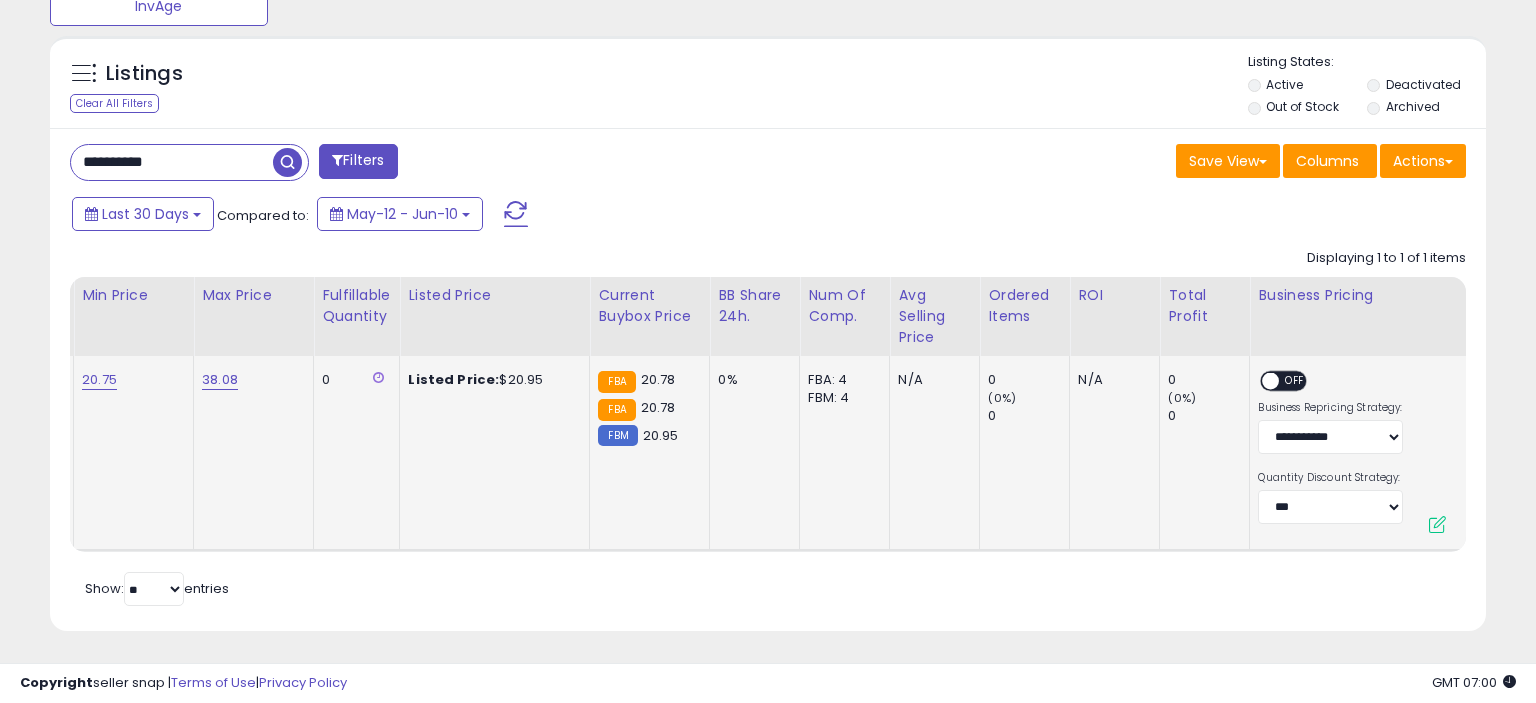 click on "ON   OFF" at bounding box center (1291, 383) 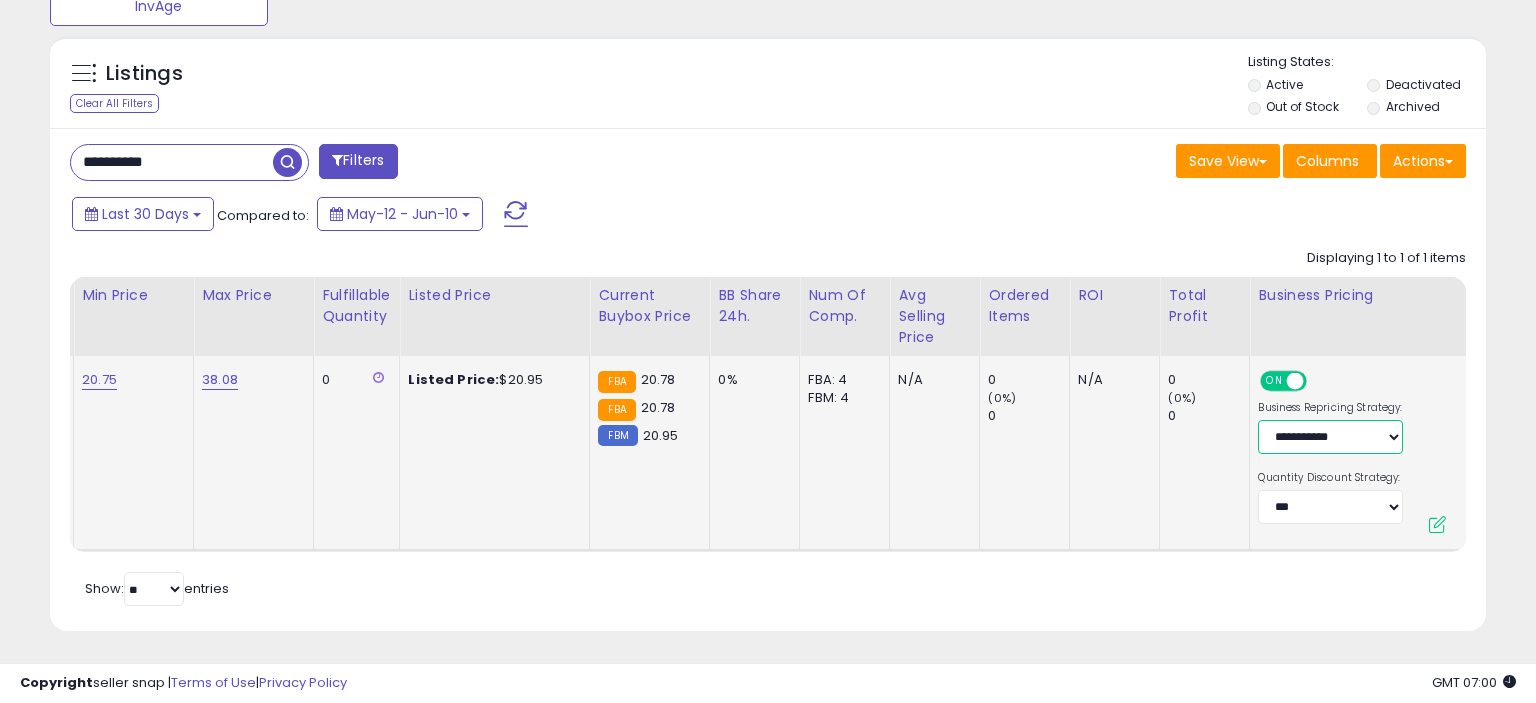 click on "**********" at bounding box center [1330, 437] 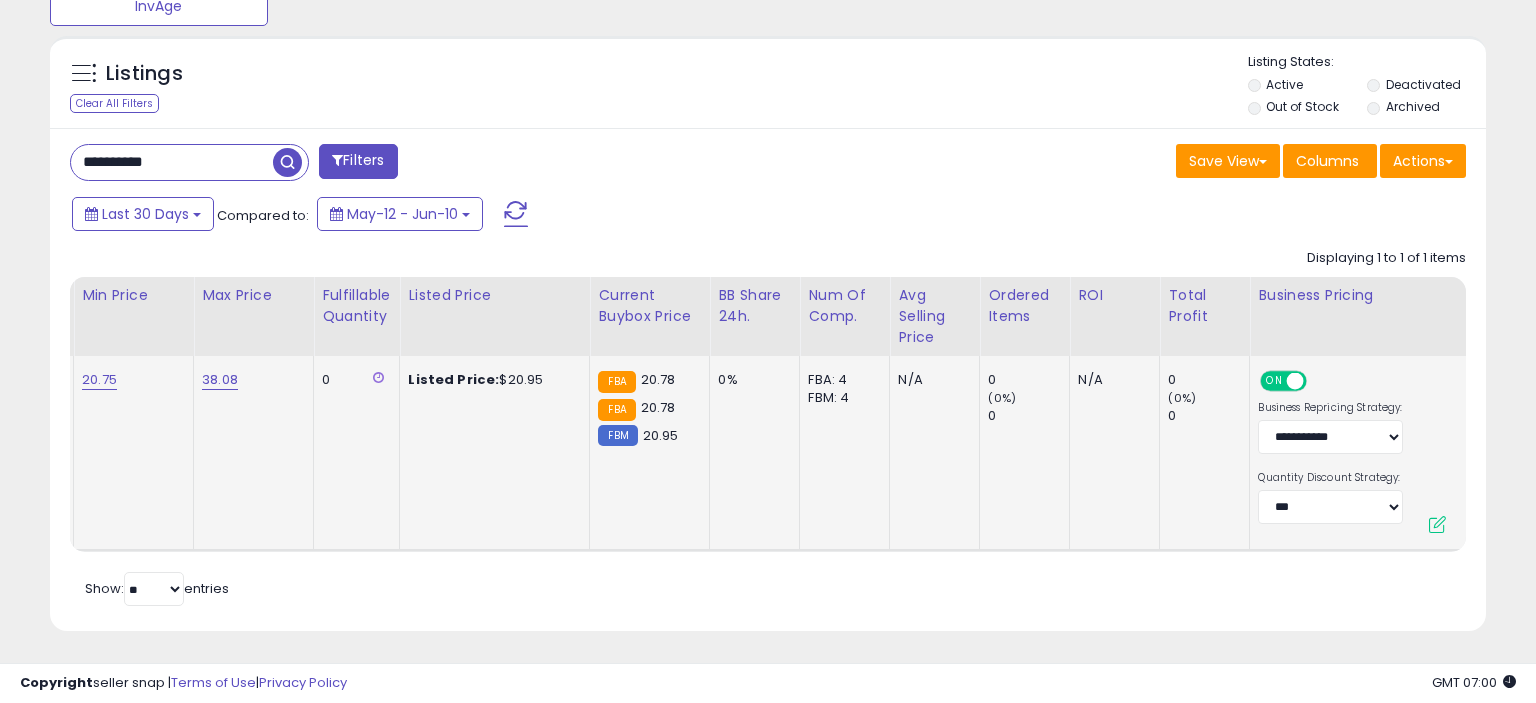 click on "0     (0%)   0" 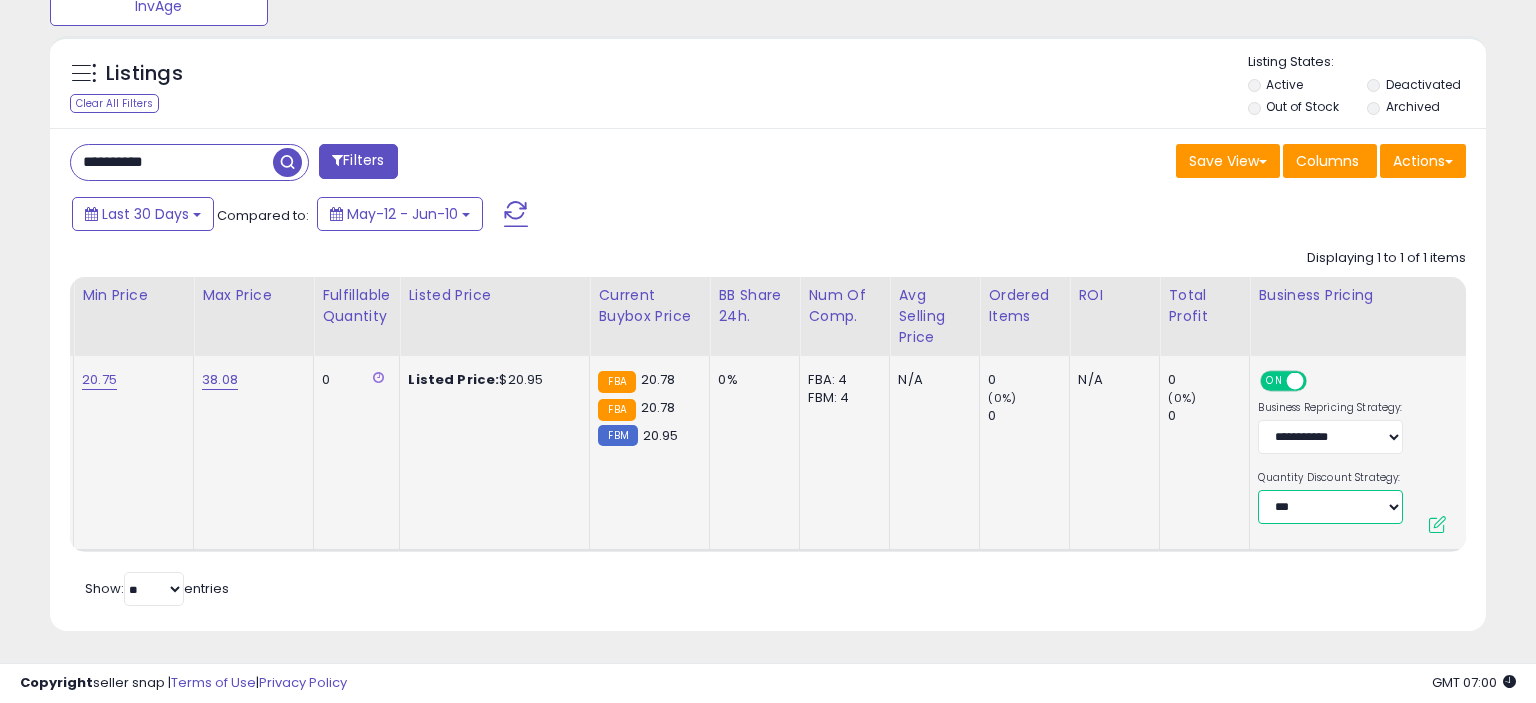 click on "**********" at bounding box center (1330, 507) 